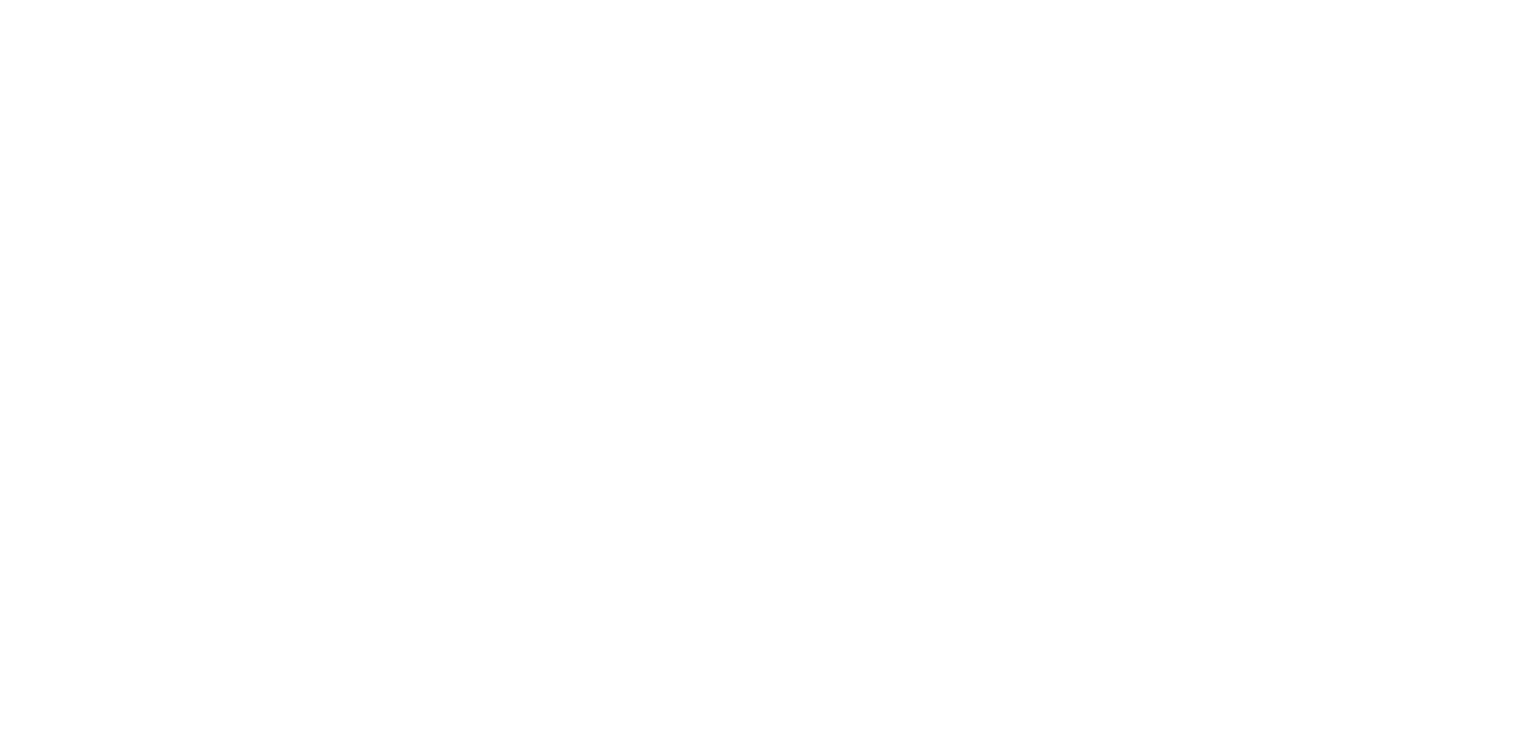scroll, scrollTop: 0, scrollLeft: 0, axis: both 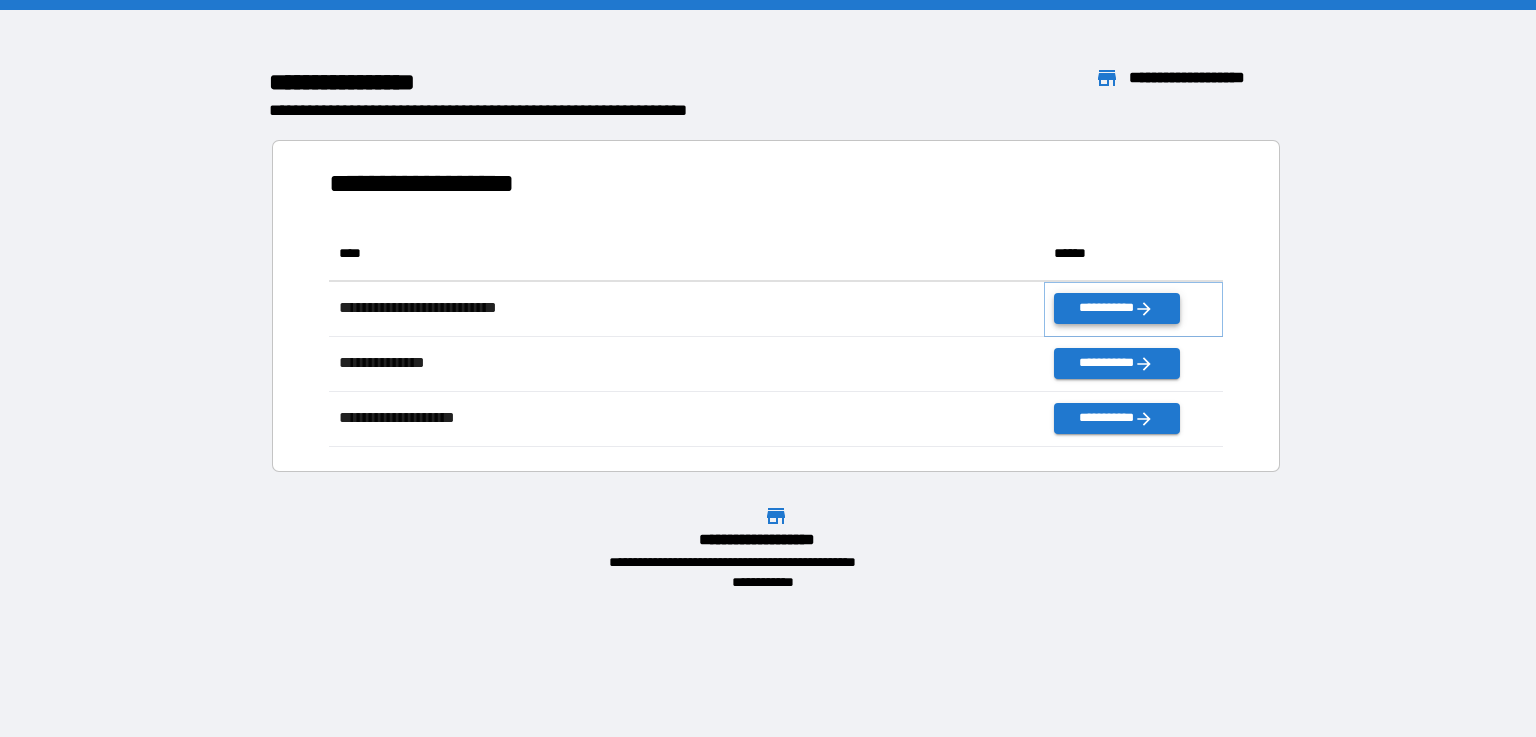 click on "**********" at bounding box center (1116, 308) 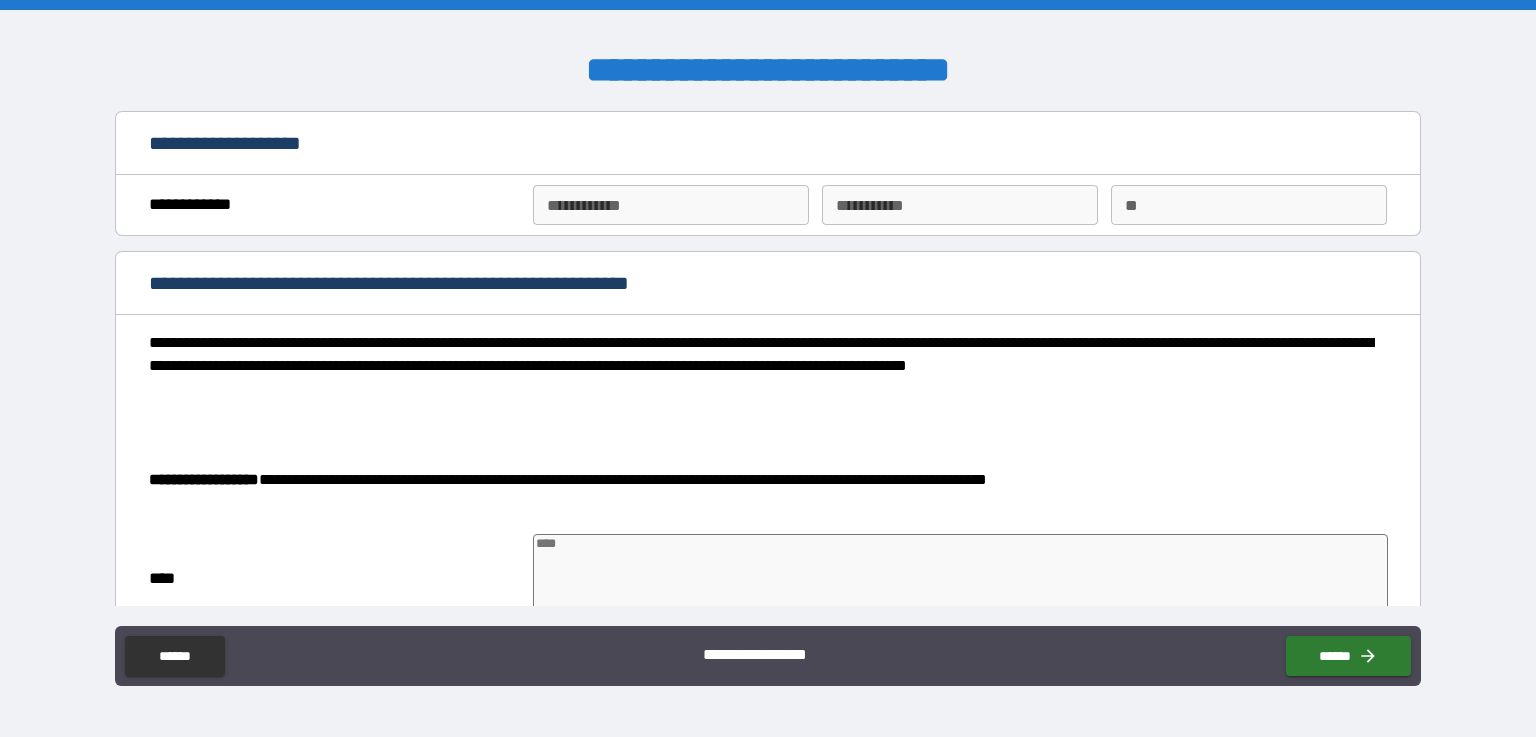 type on "*" 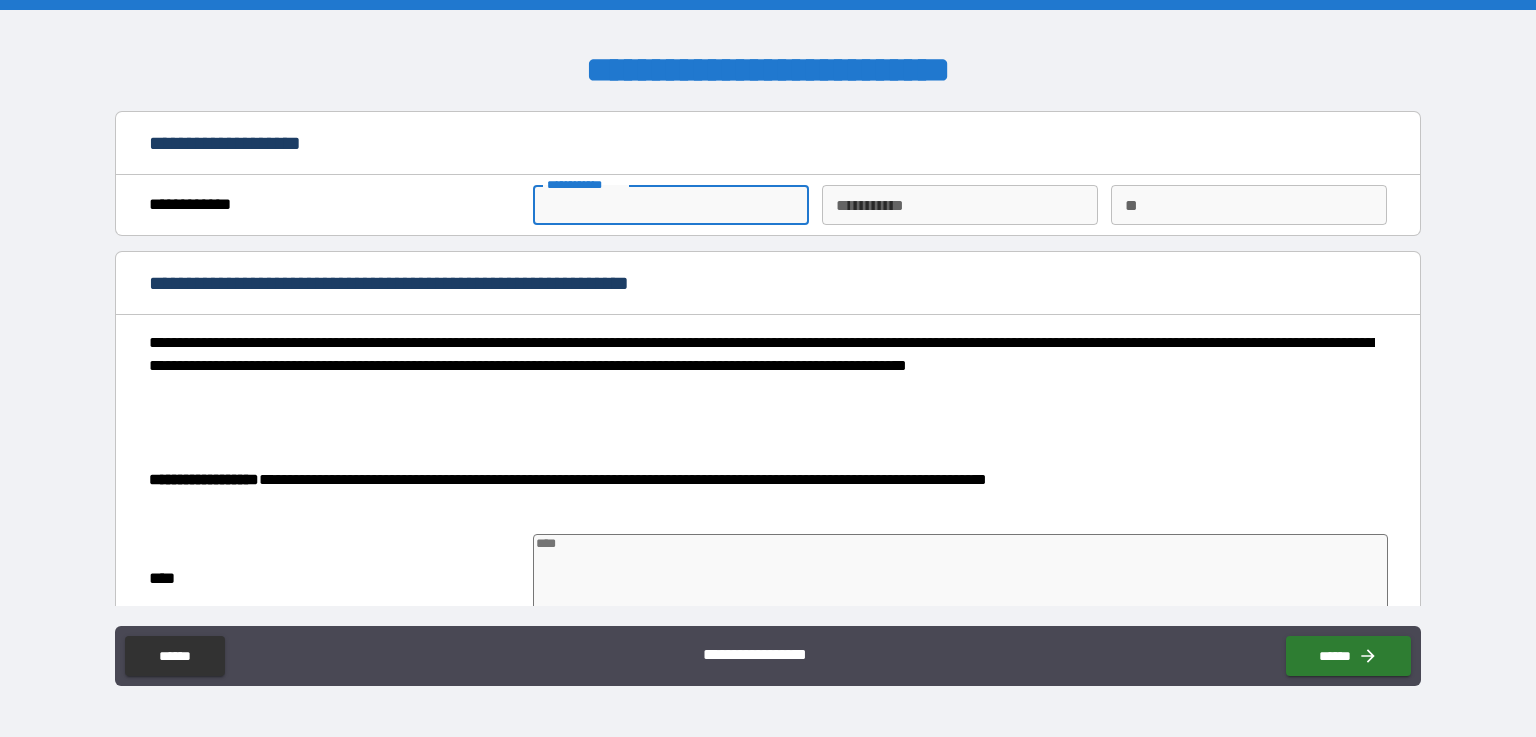 type on "*" 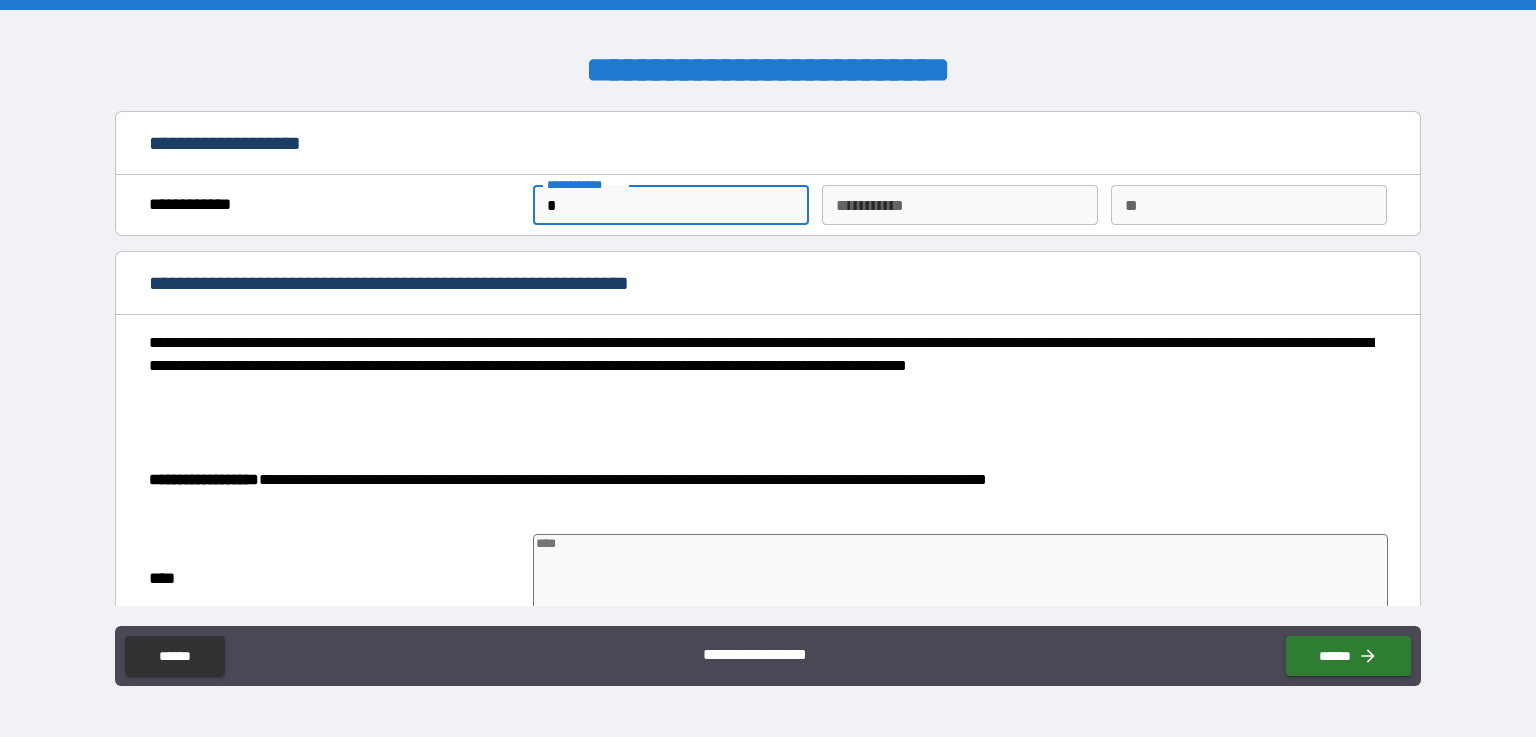 type on "*" 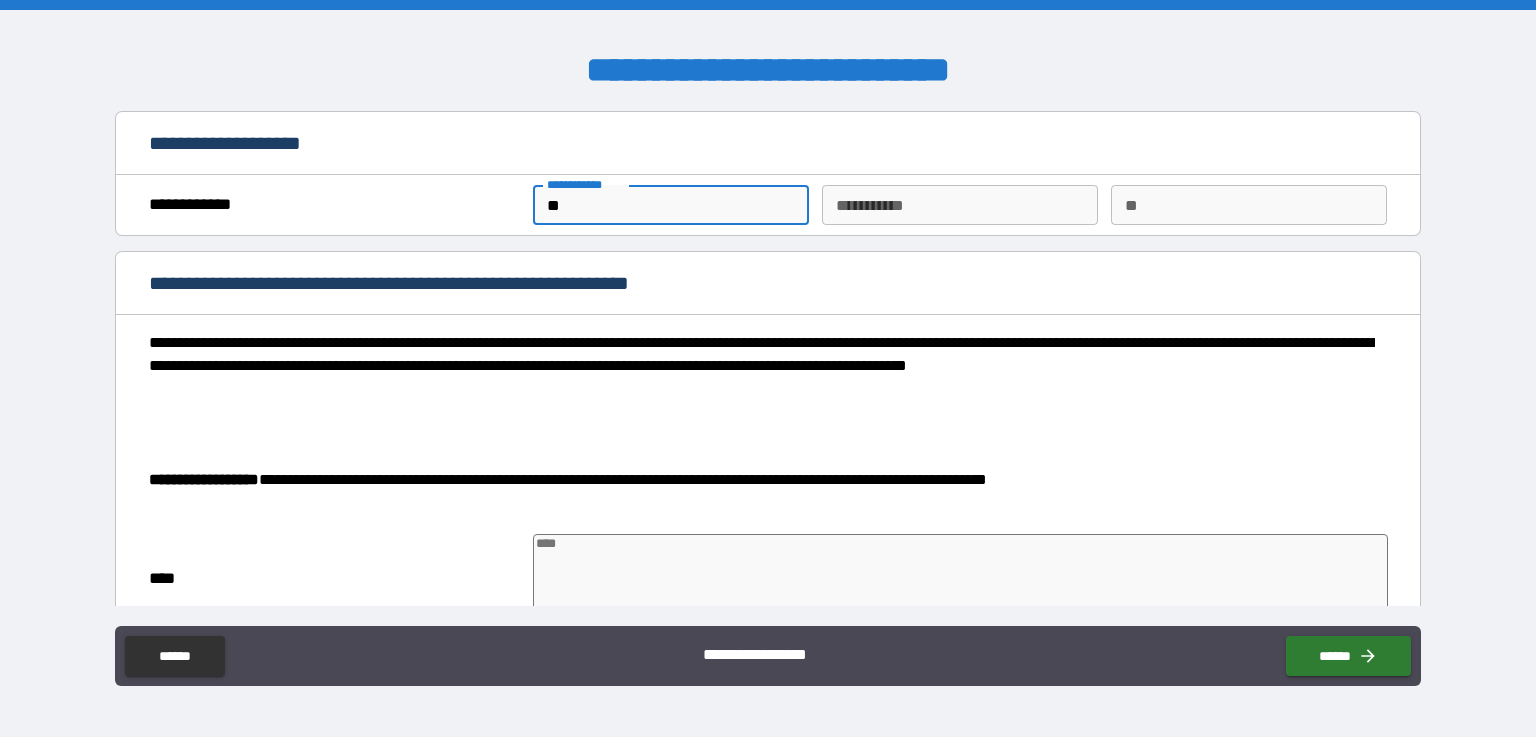 type on "***" 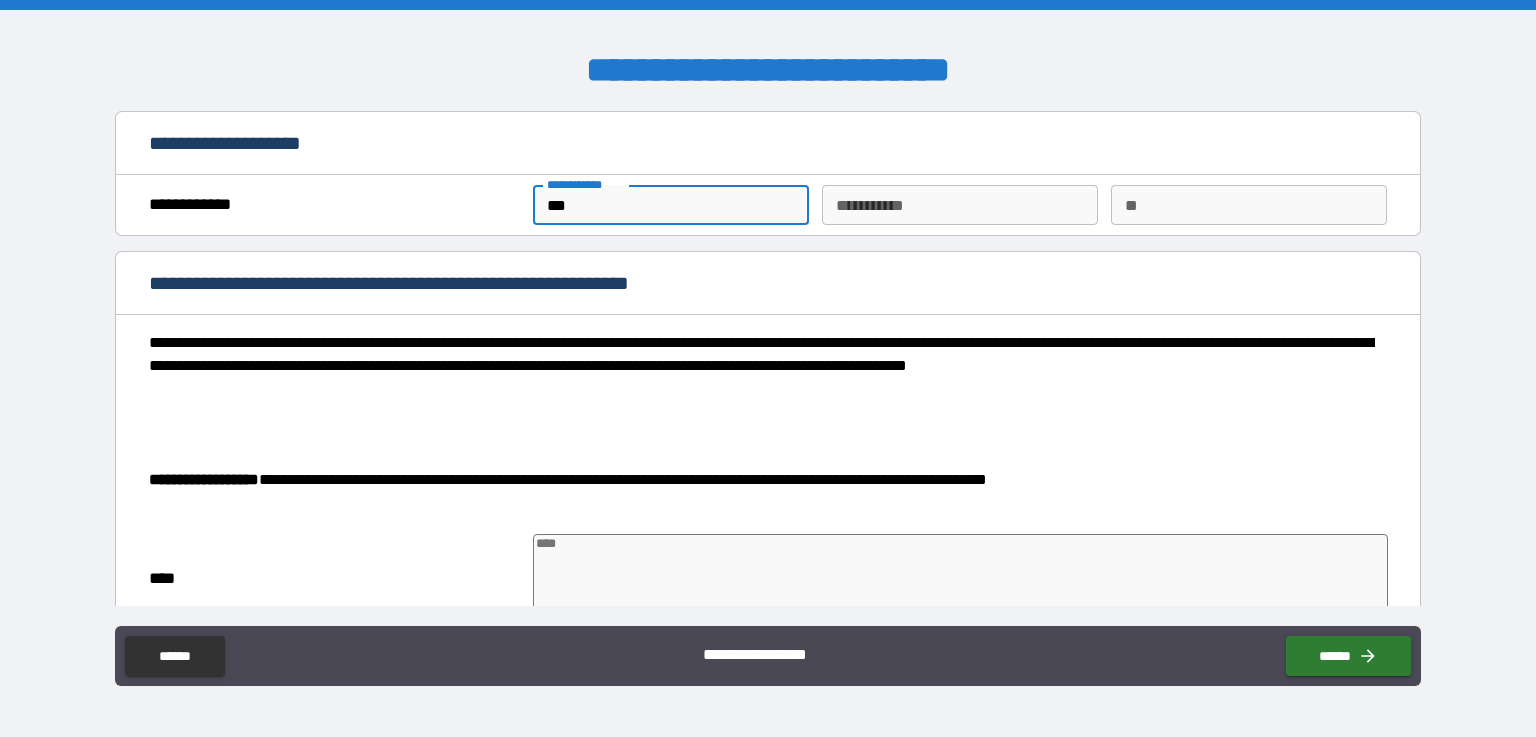 type on "*" 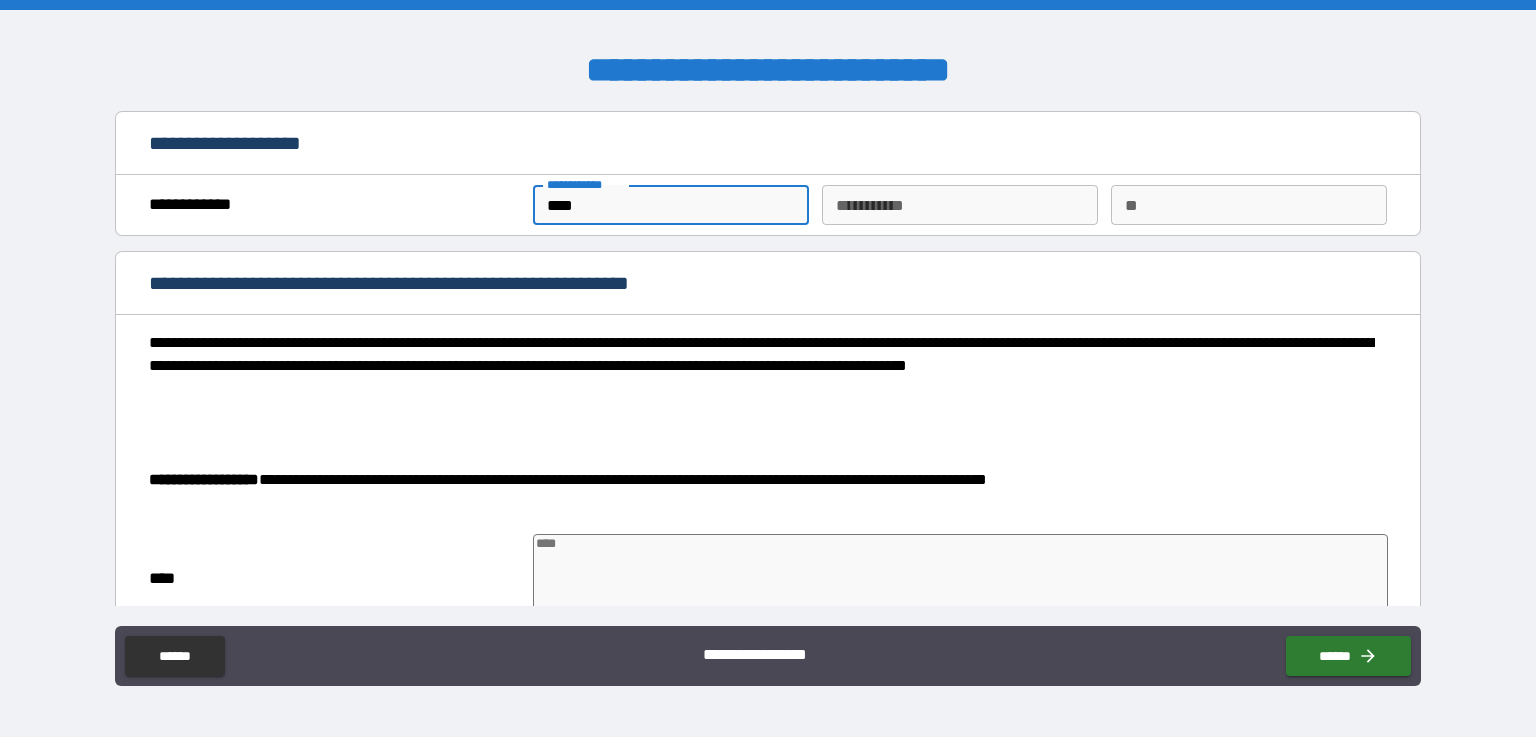 type on "*" 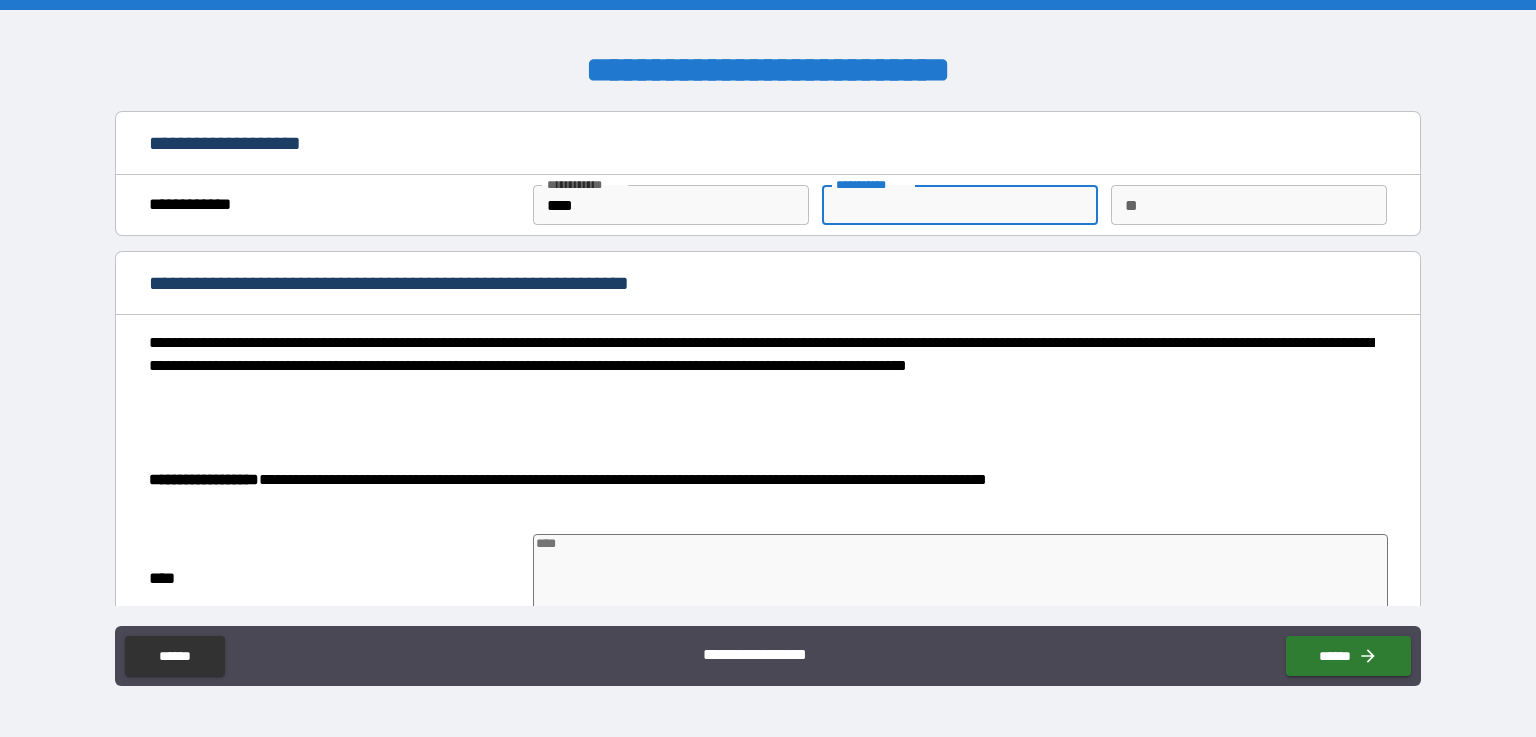 type on "*" 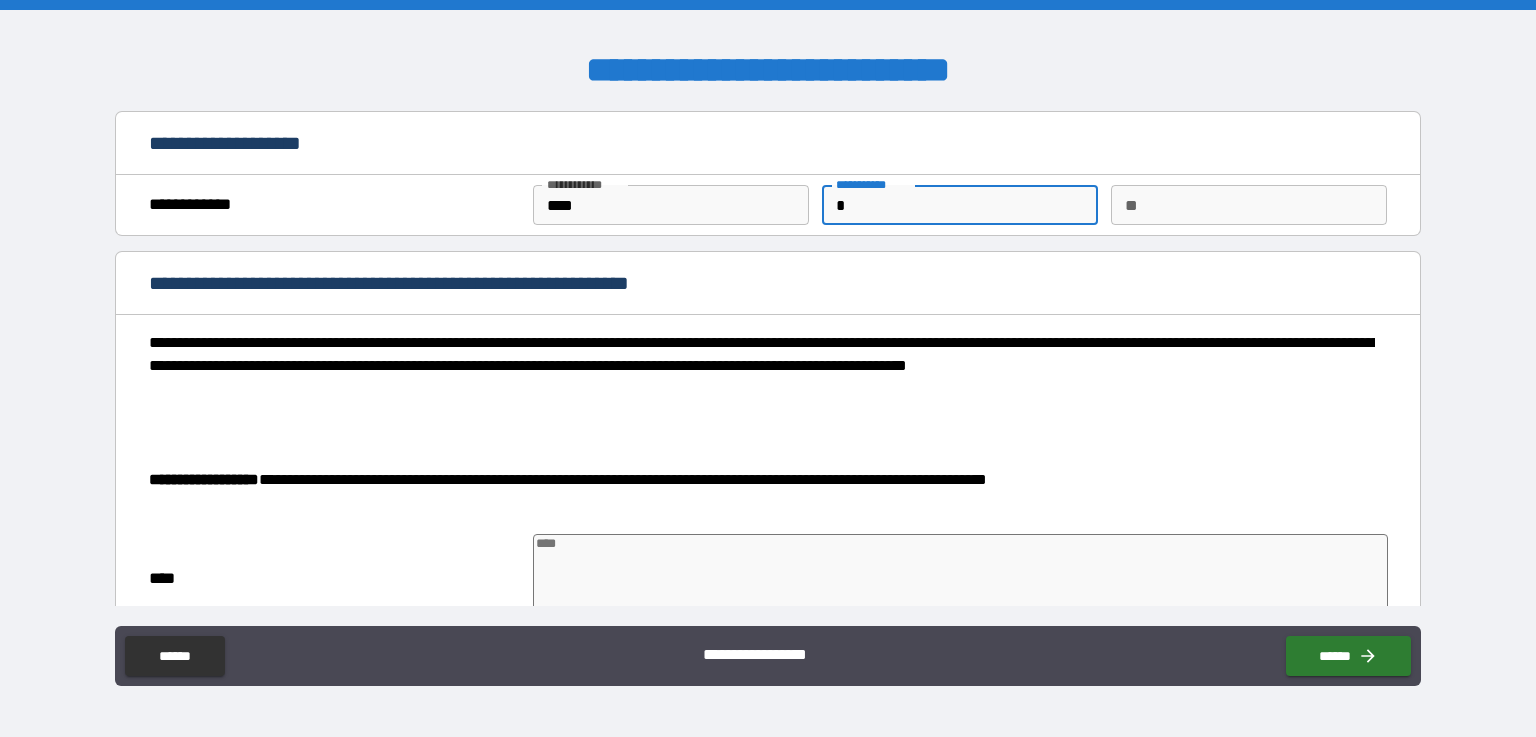 type on "*" 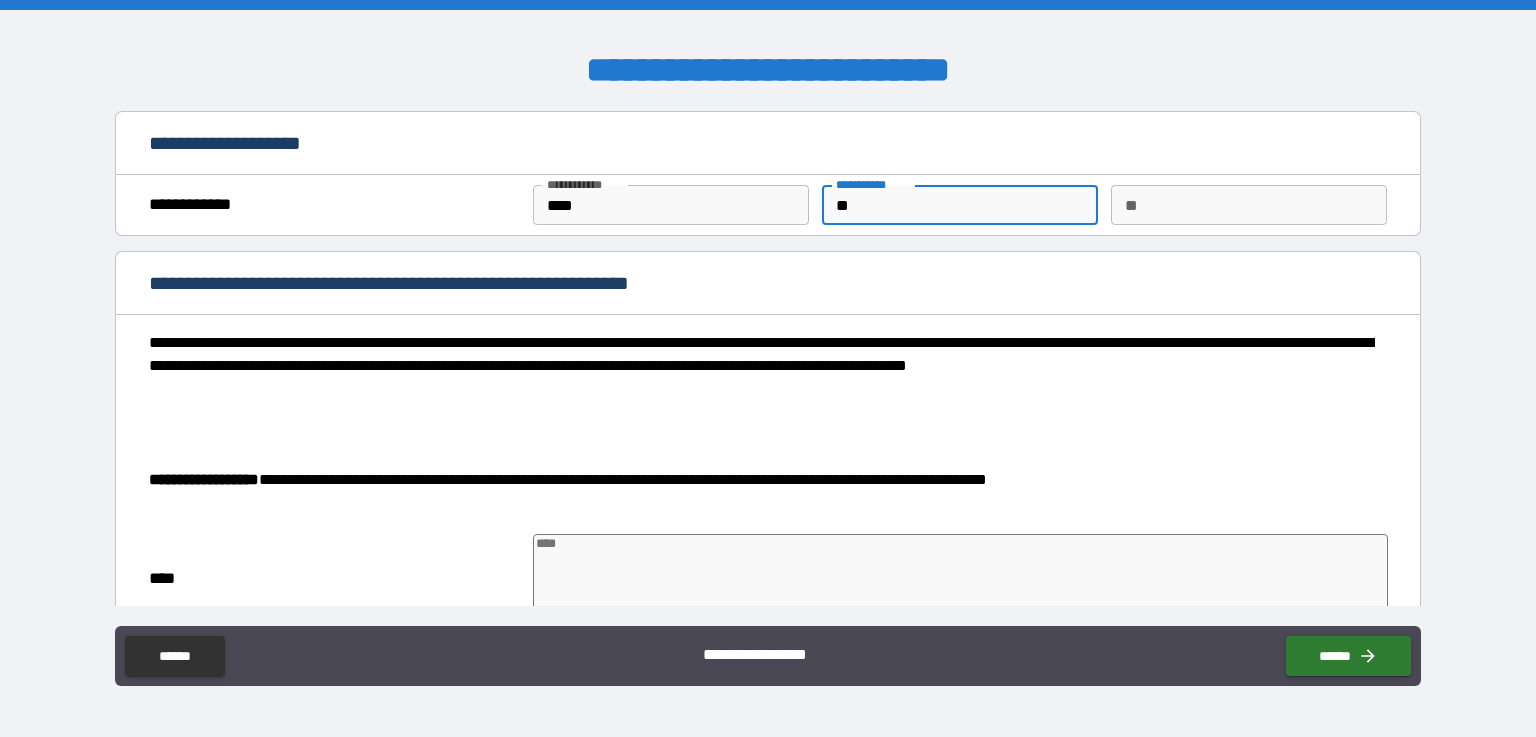 type on "*" 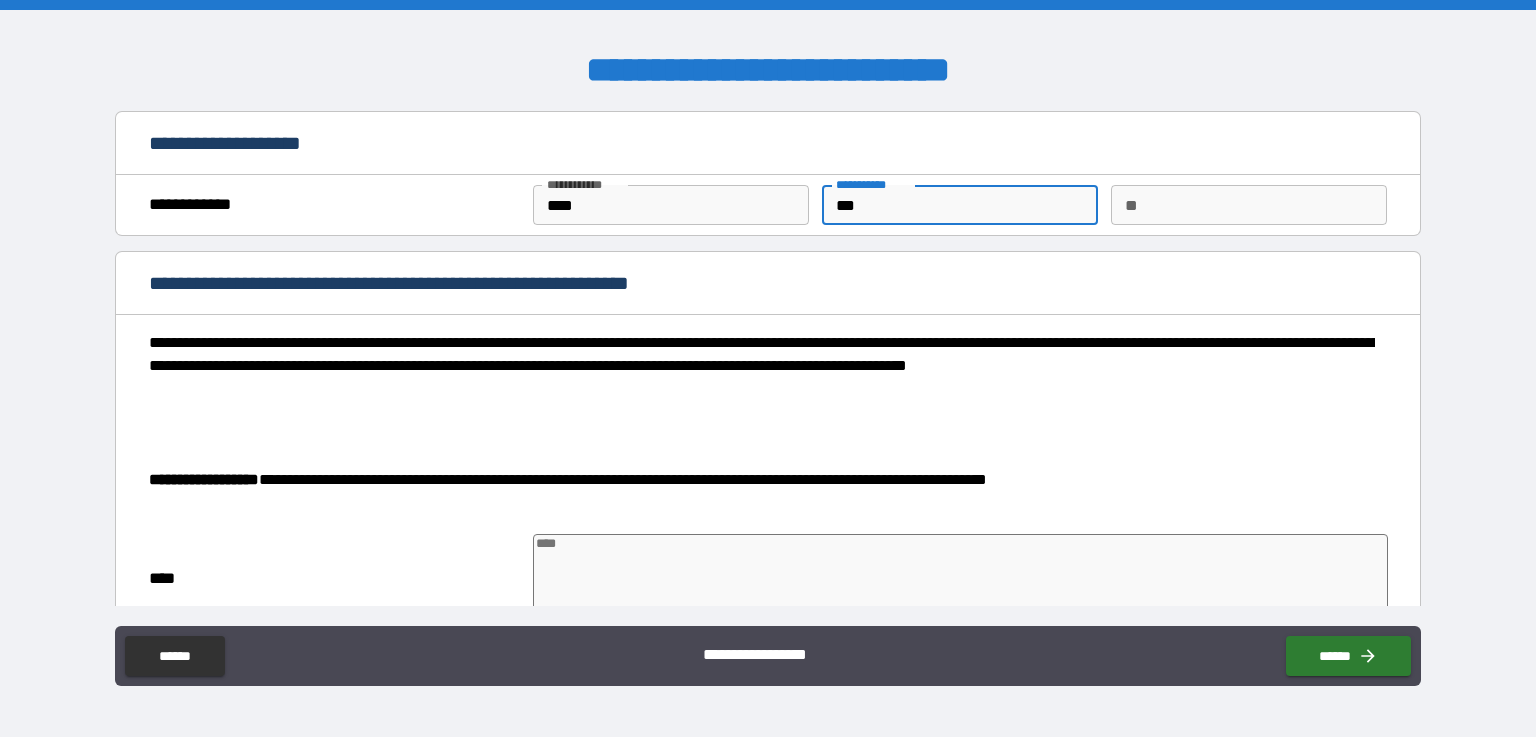 type on "*" 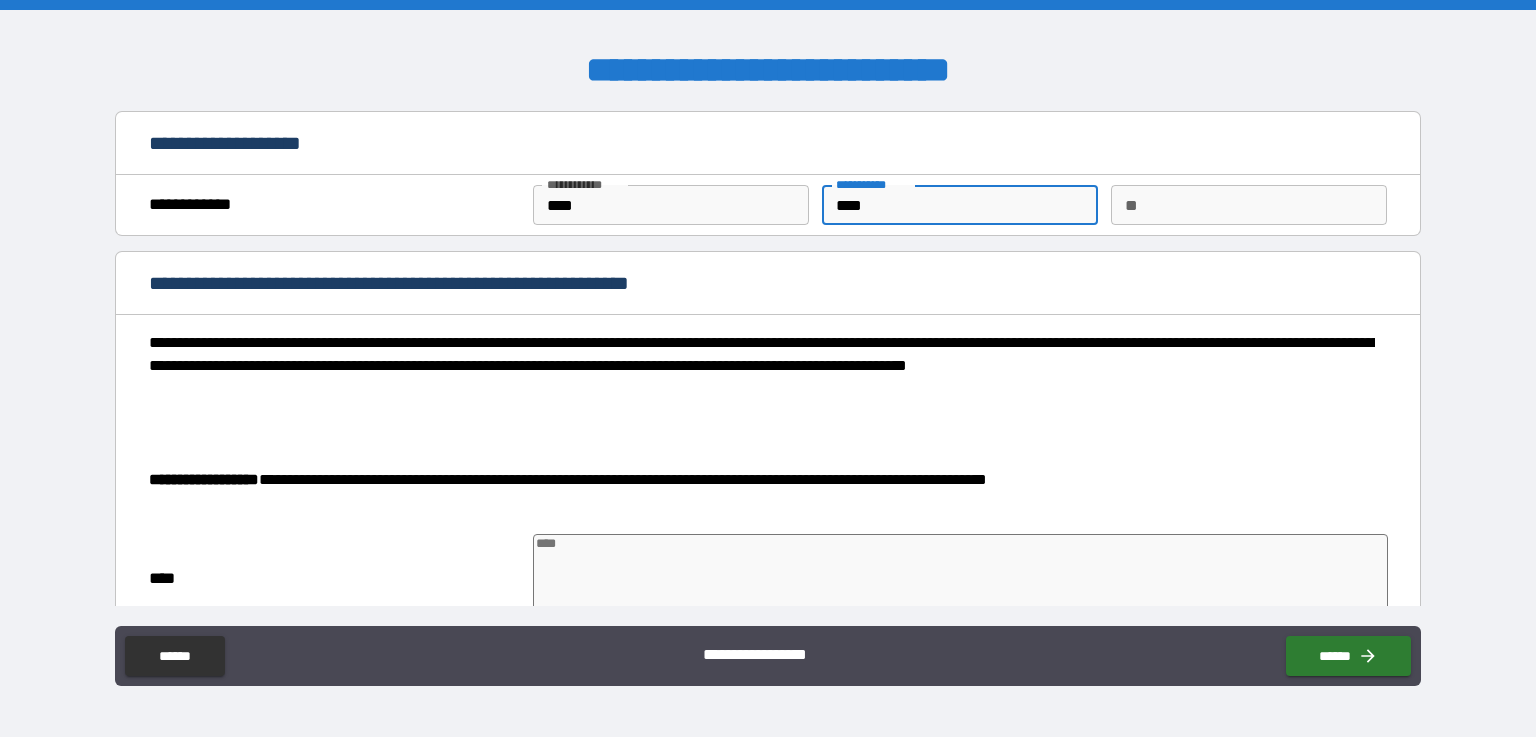 type on "*" 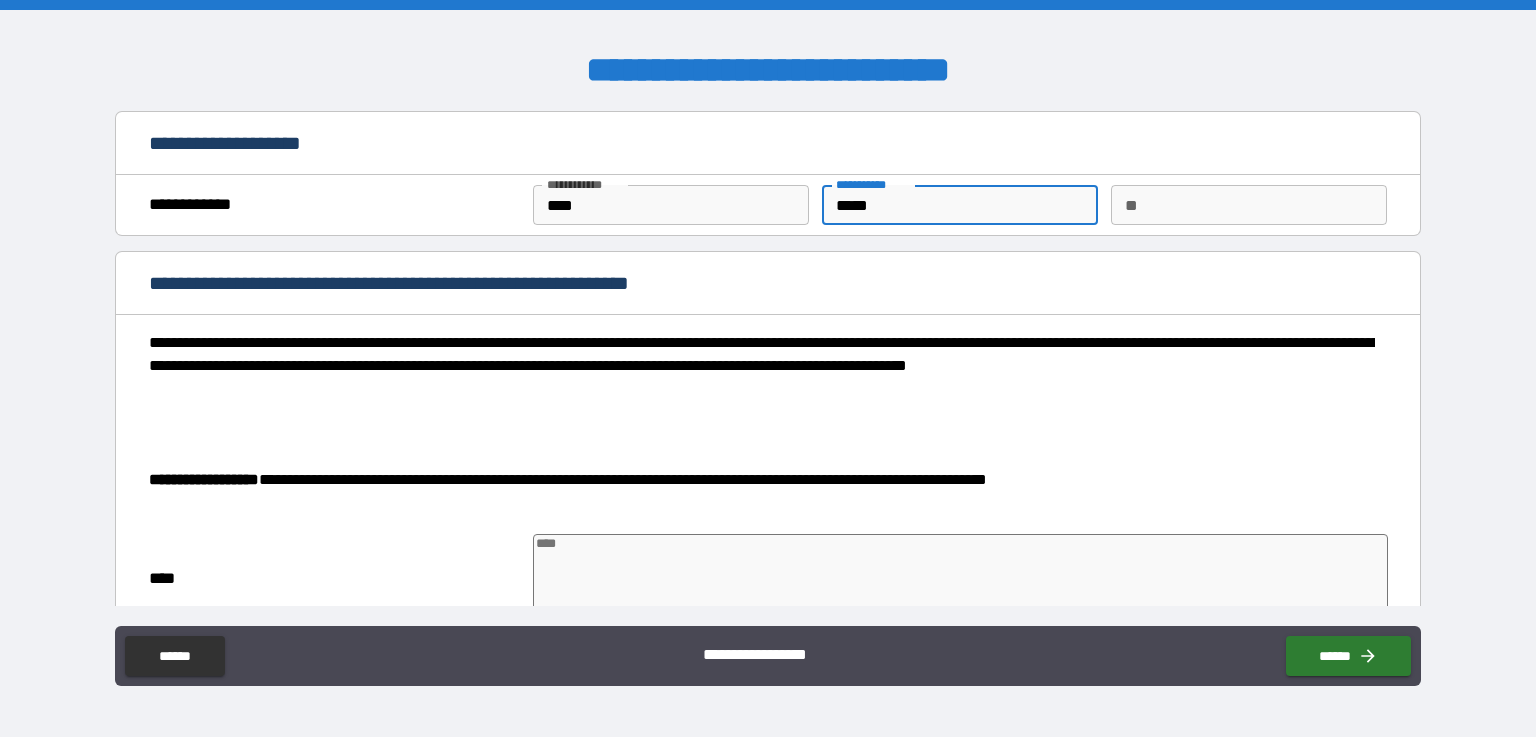 type on "*" 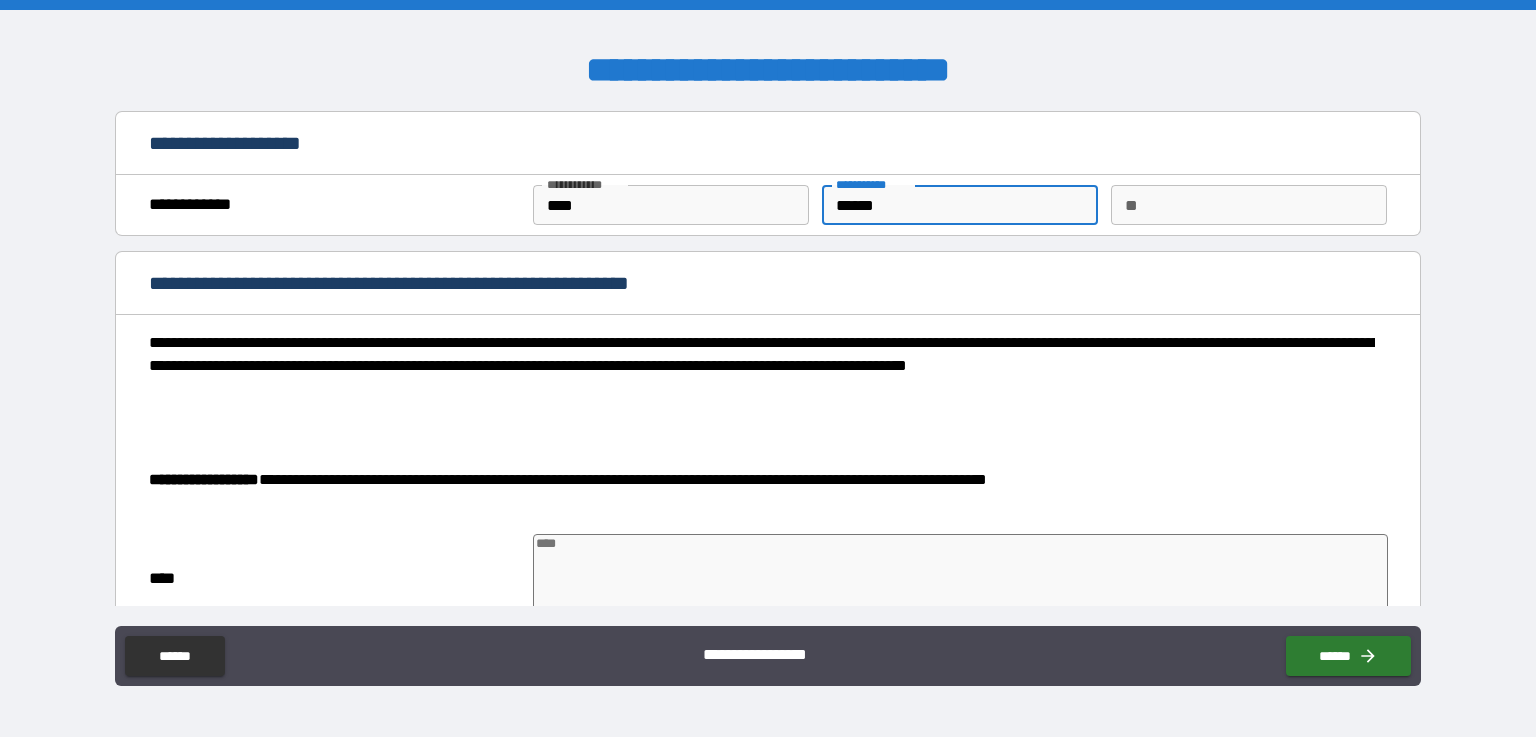 type on "*" 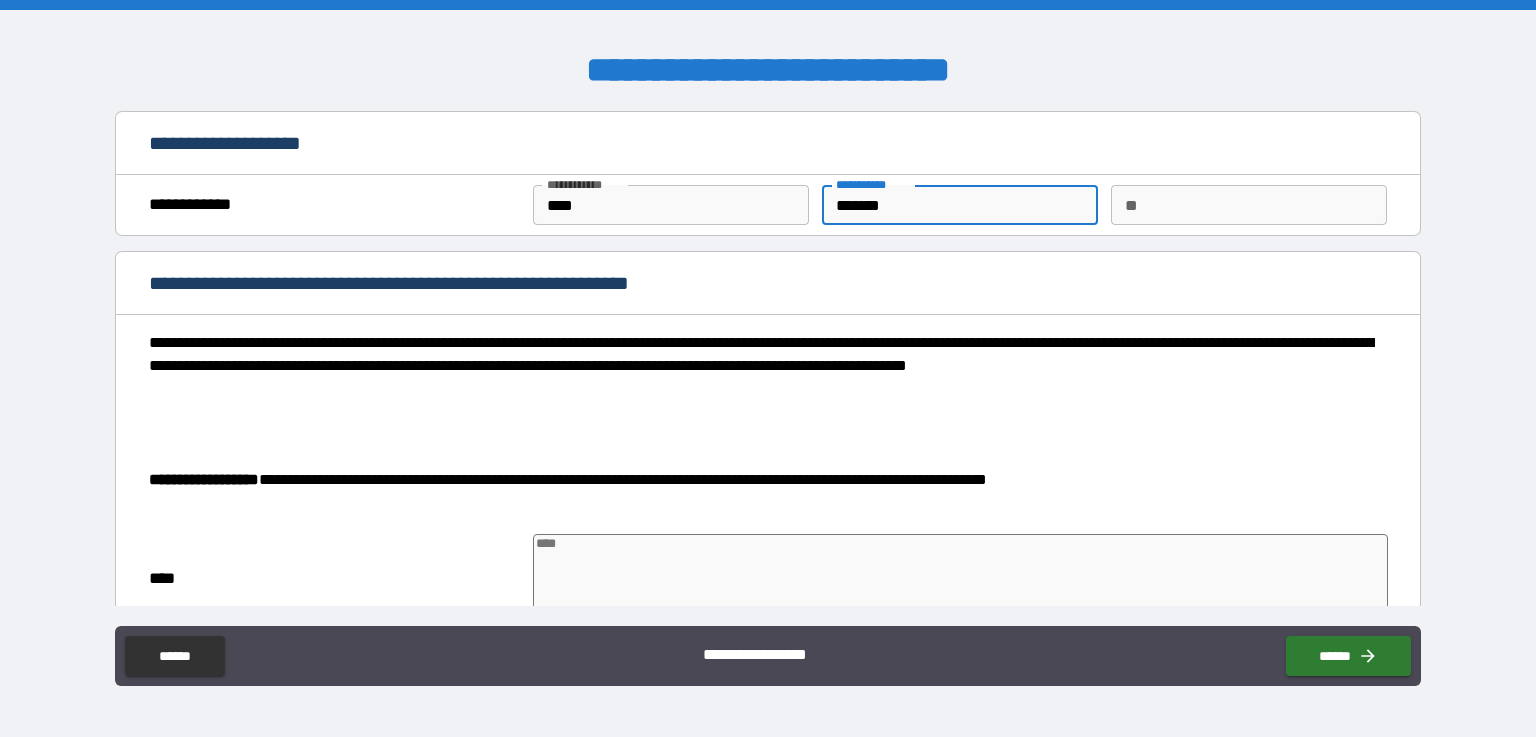 type on "*" 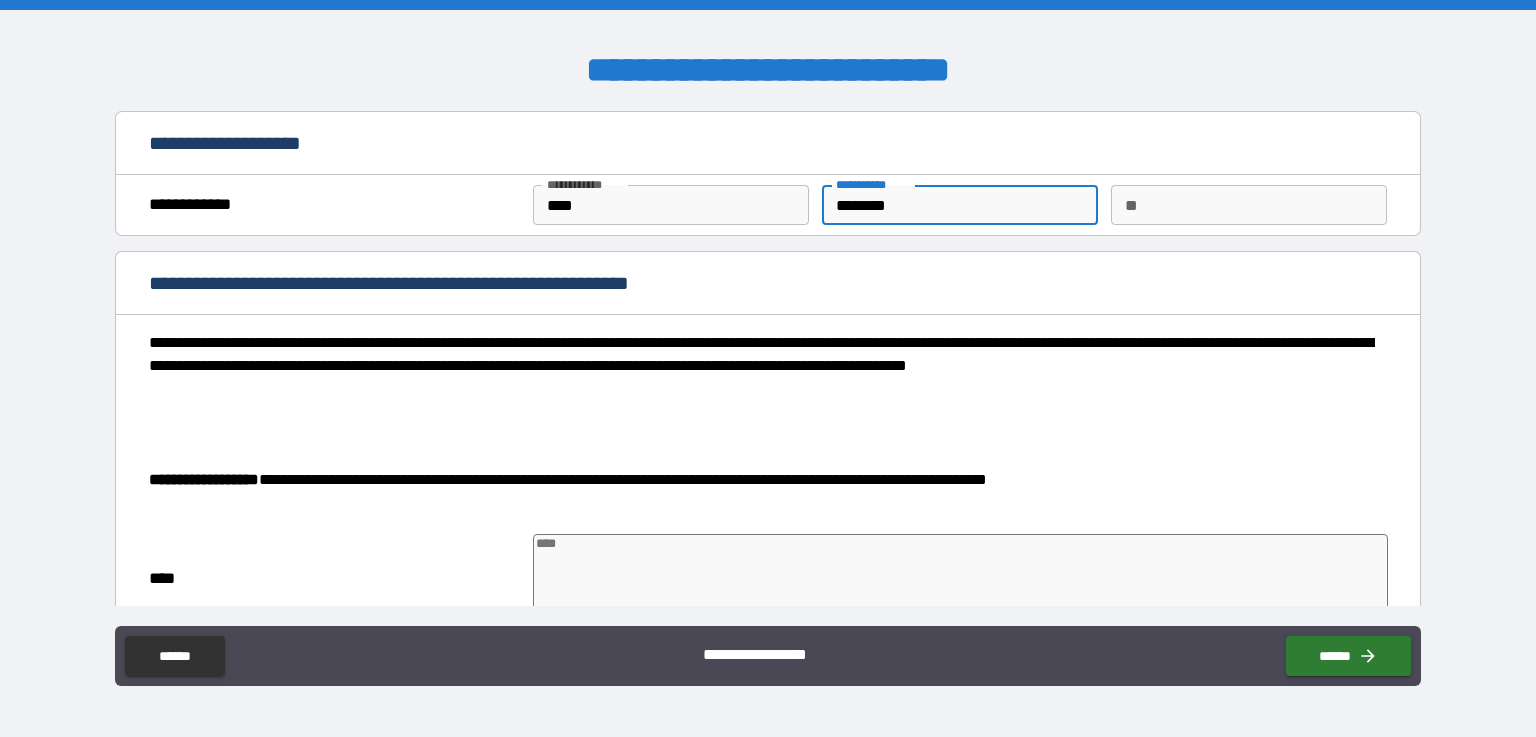 type on "*" 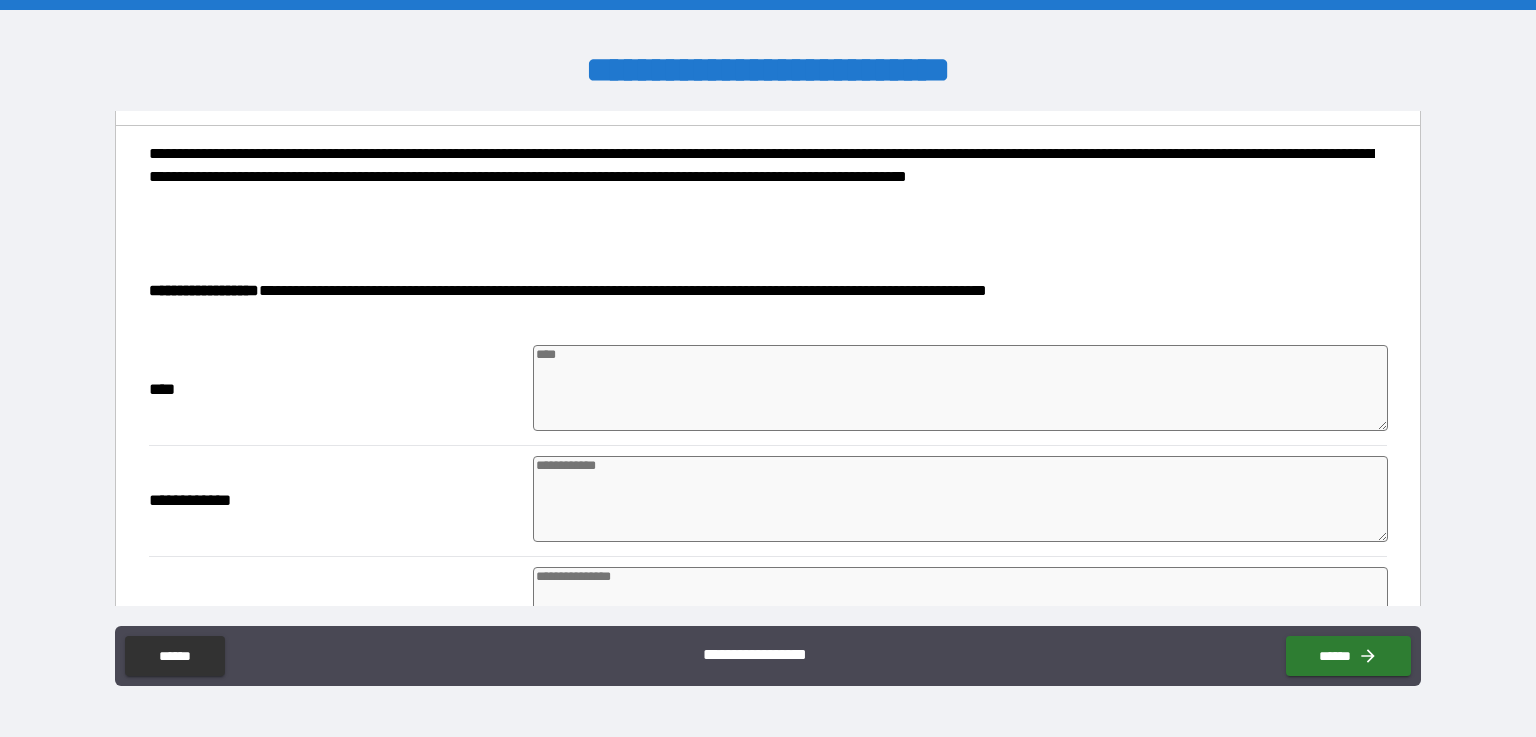 scroll, scrollTop: 196, scrollLeft: 0, axis: vertical 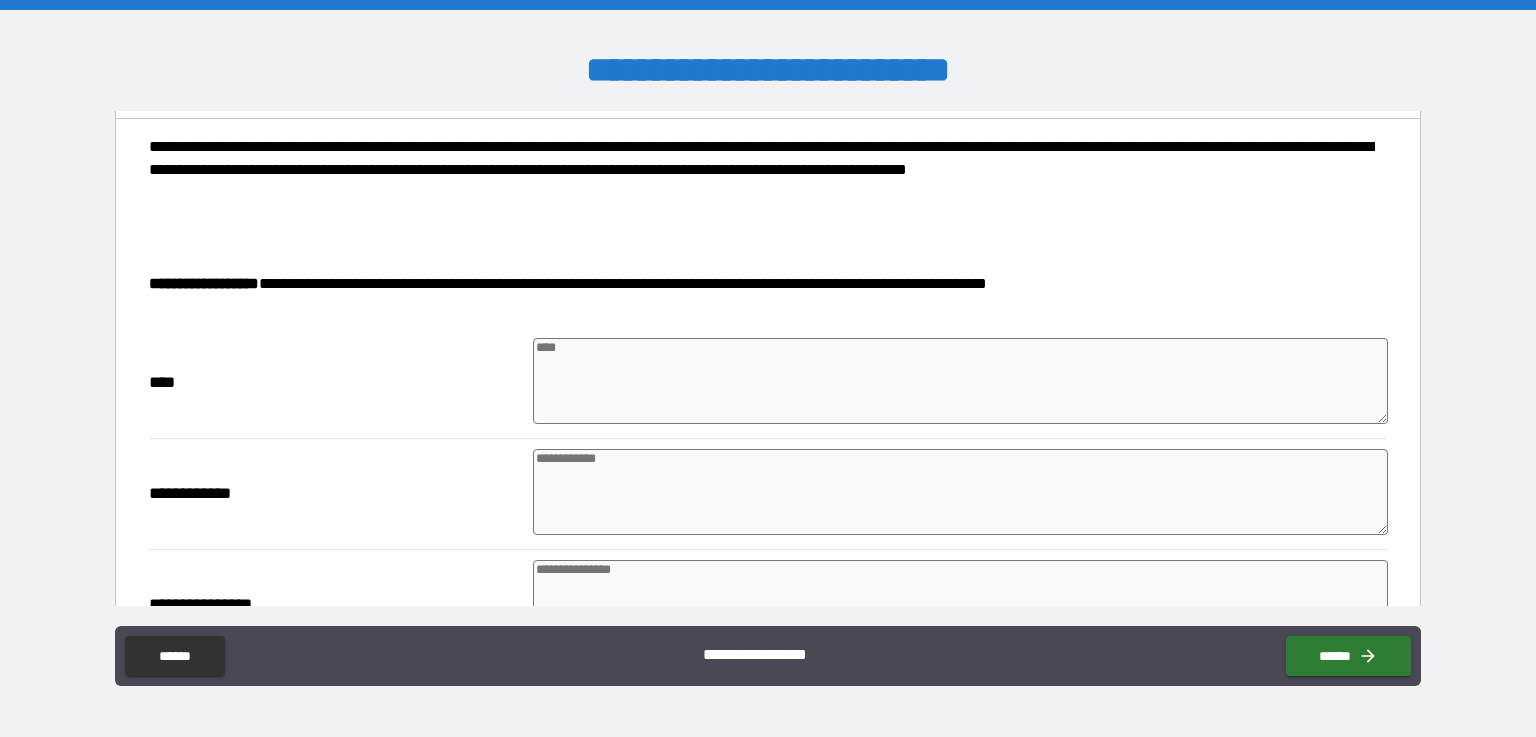 click at bounding box center (961, 381) 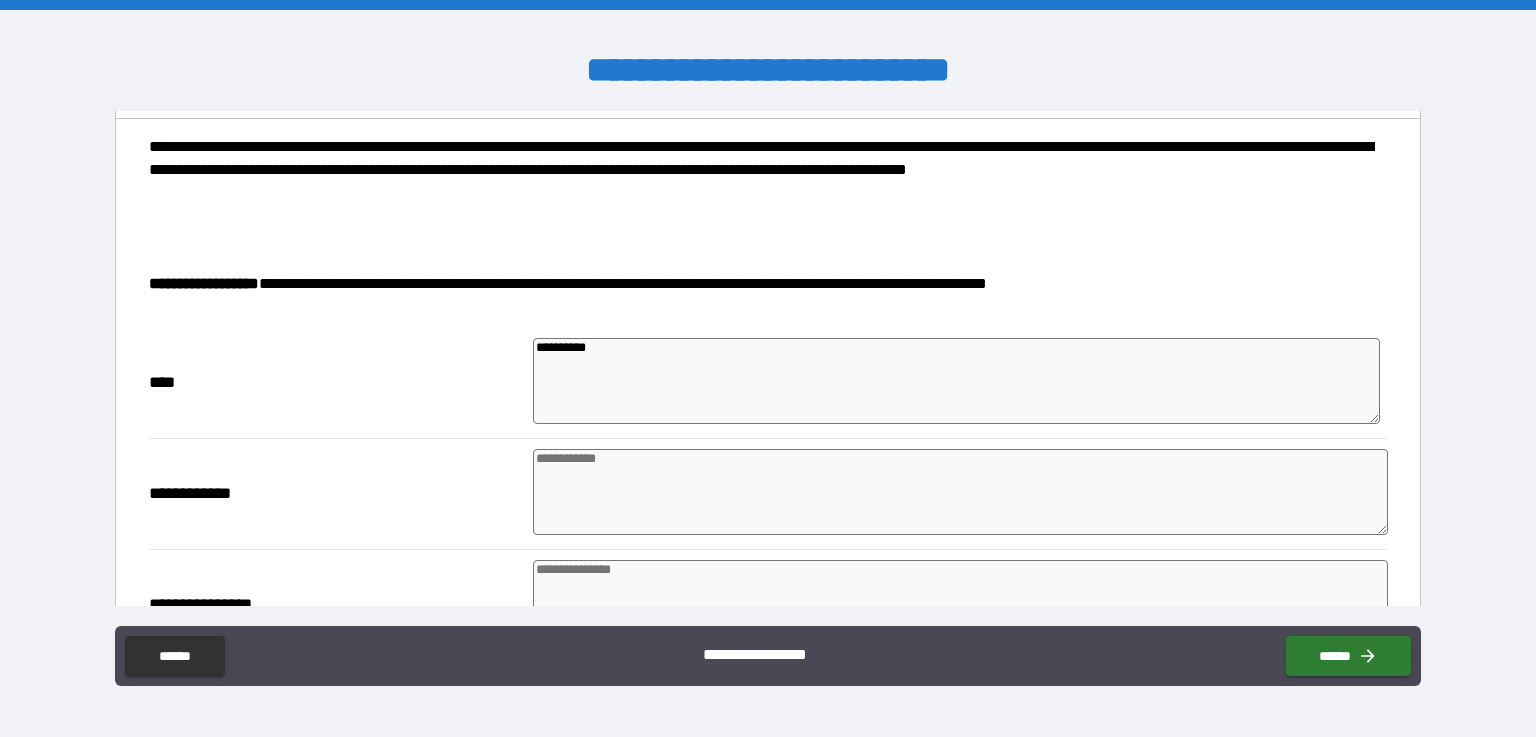 click at bounding box center (961, 492) 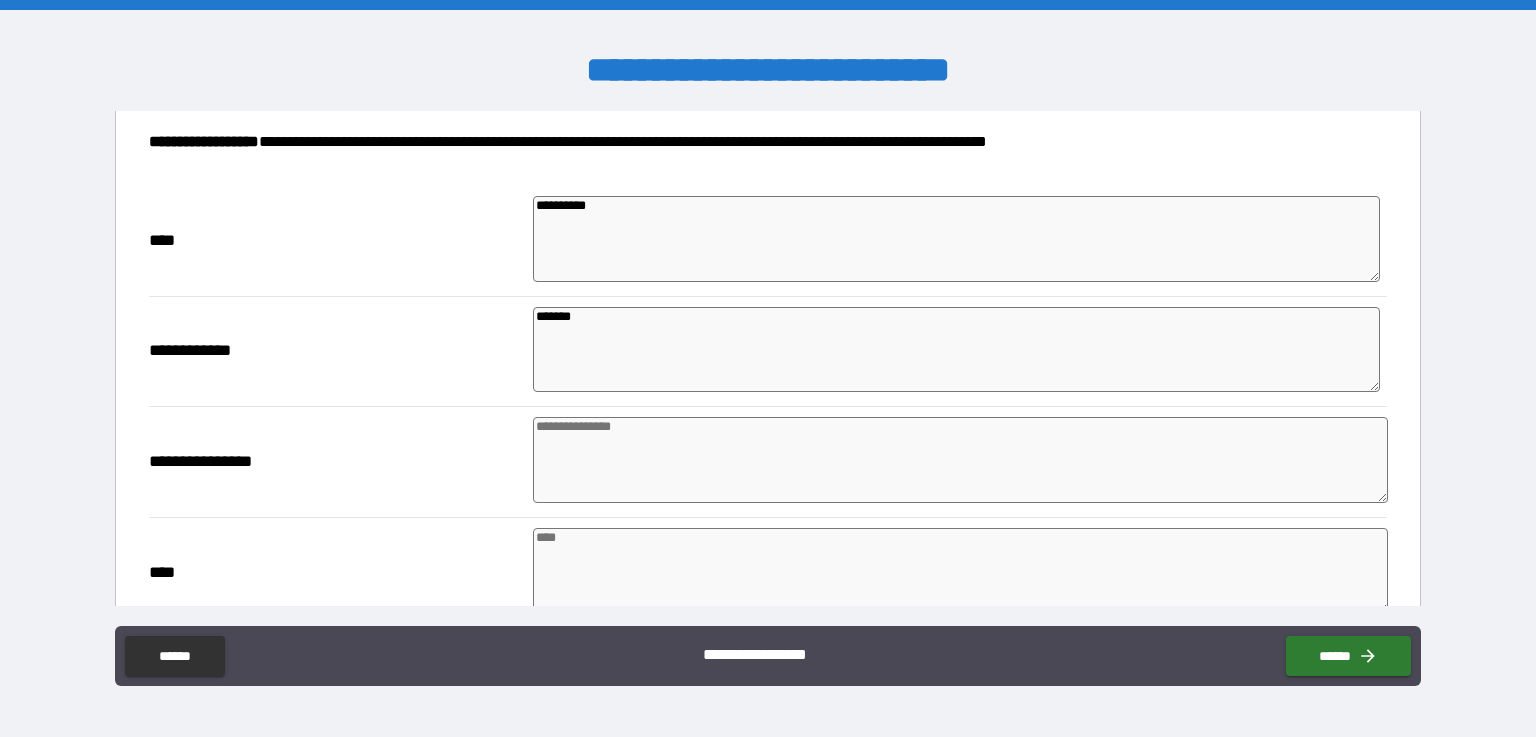 scroll, scrollTop: 338, scrollLeft: 0, axis: vertical 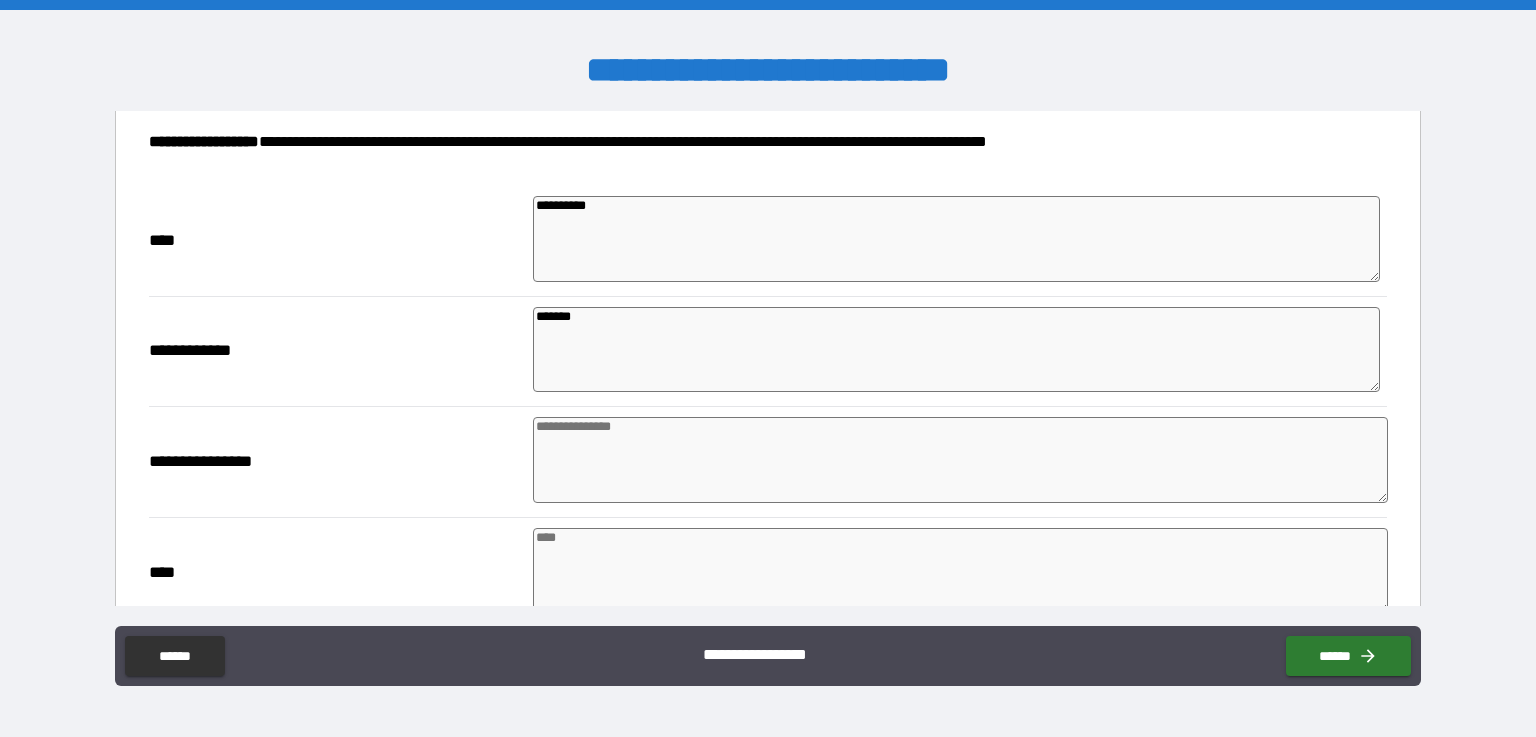 click at bounding box center [961, 460] 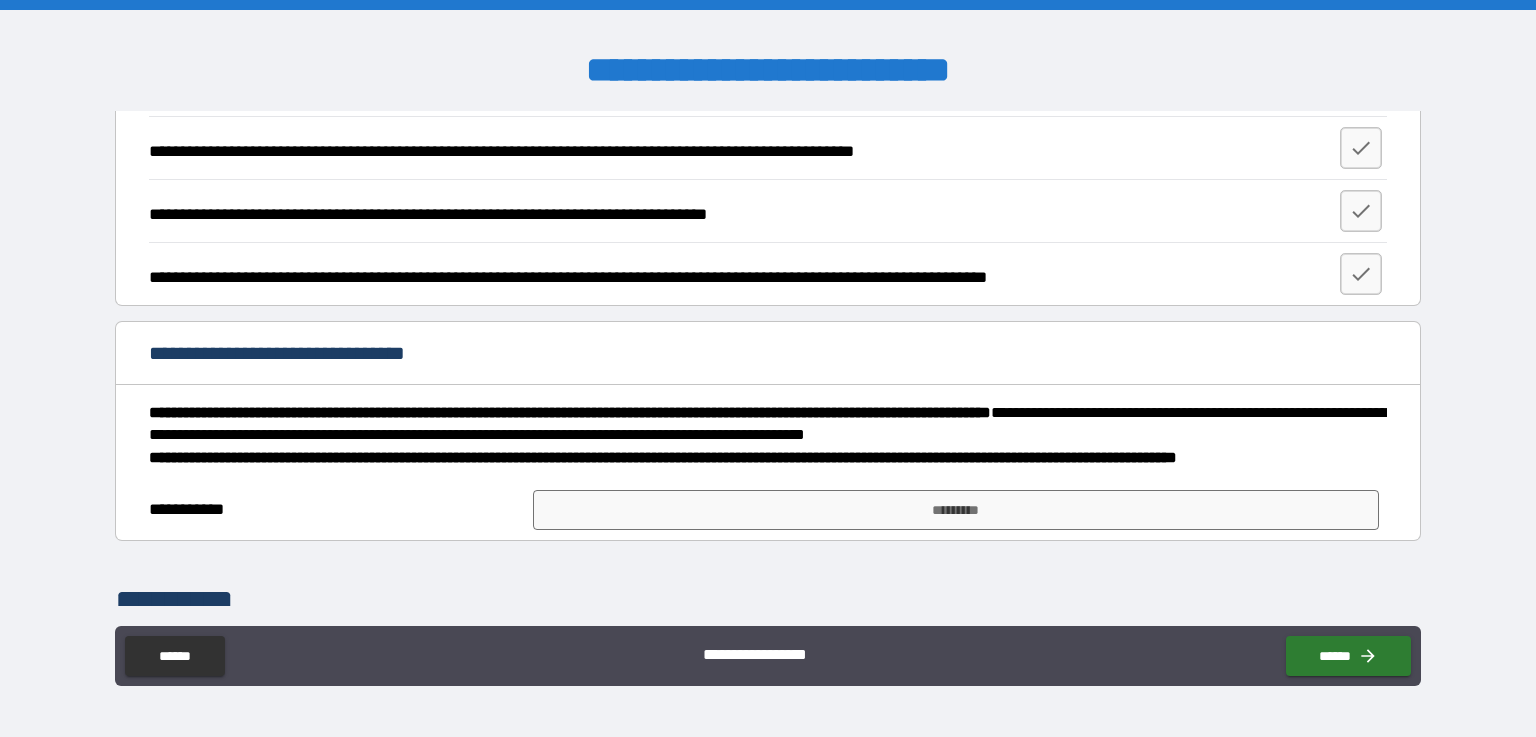scroll, scrollTop: 1407, scrollLeft: 0, axis: vertical 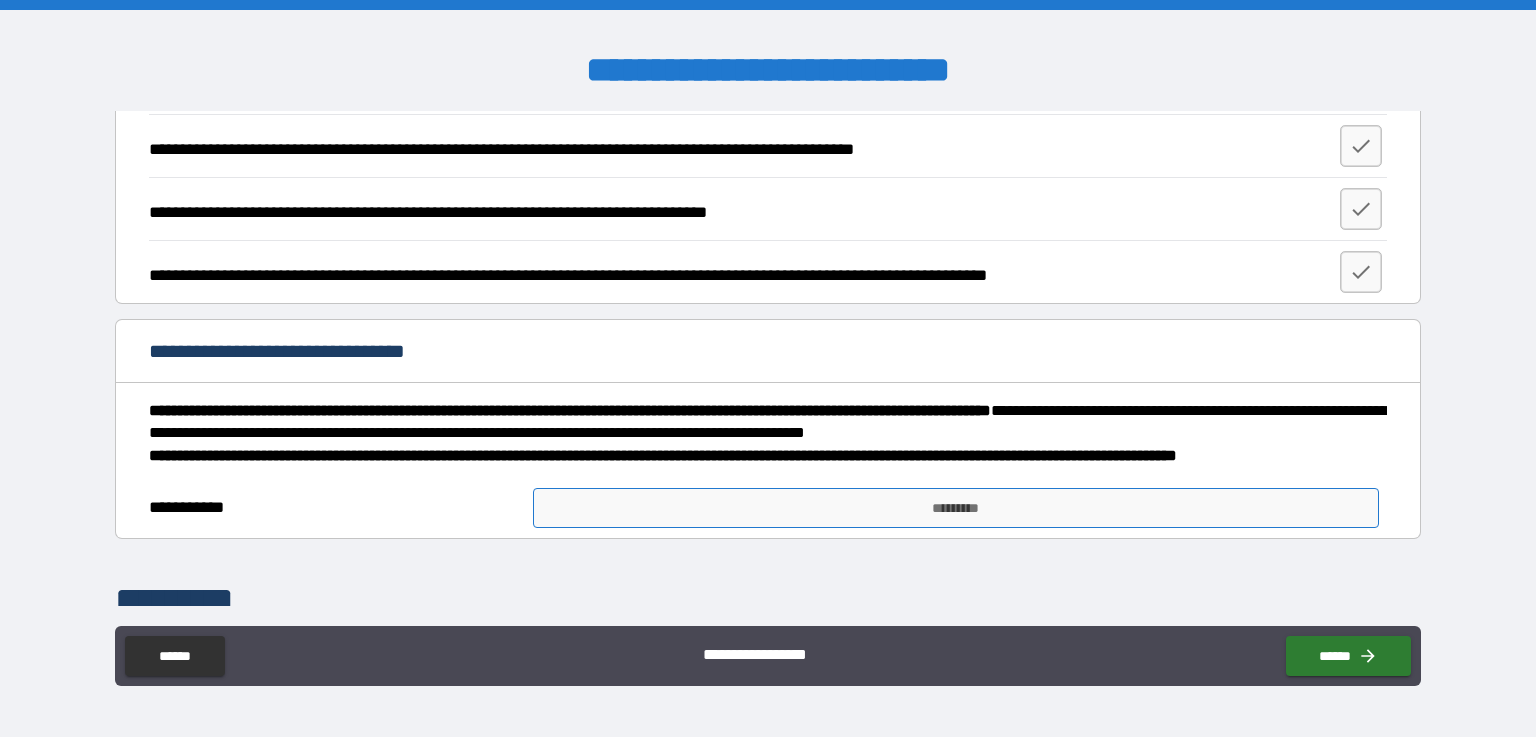click on "*********" at bounding box center [956, 508] 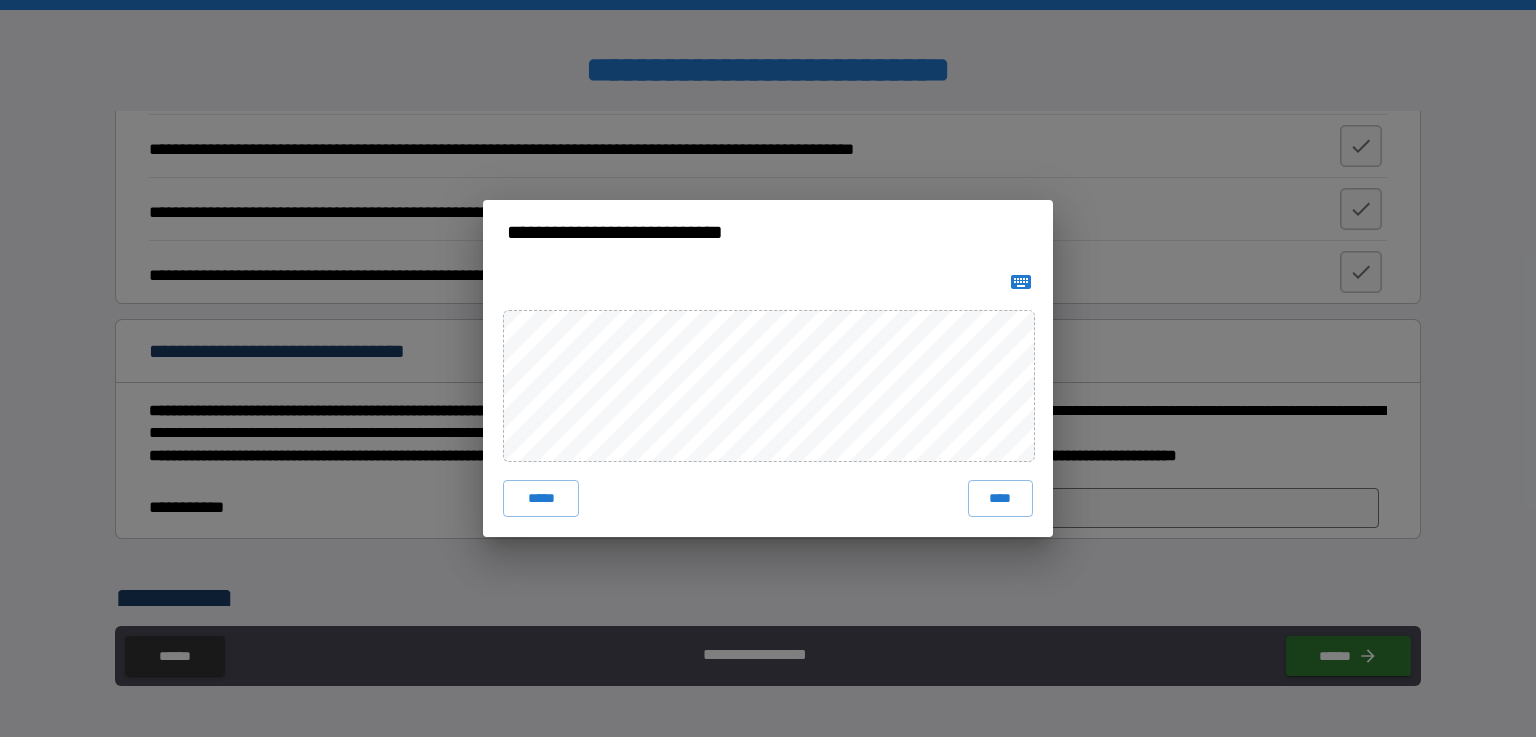 click 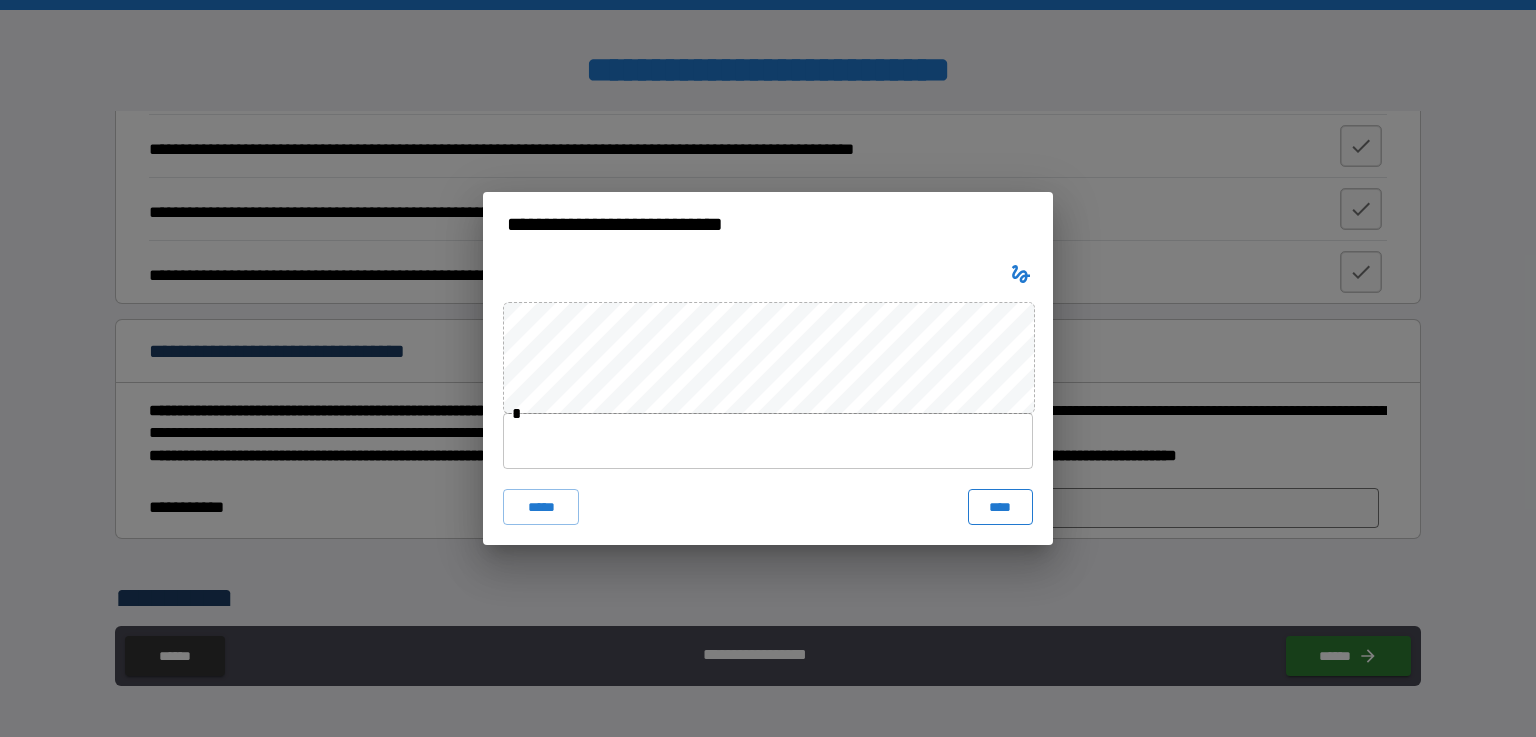 click on "****" at bounding box center [1000, 507] 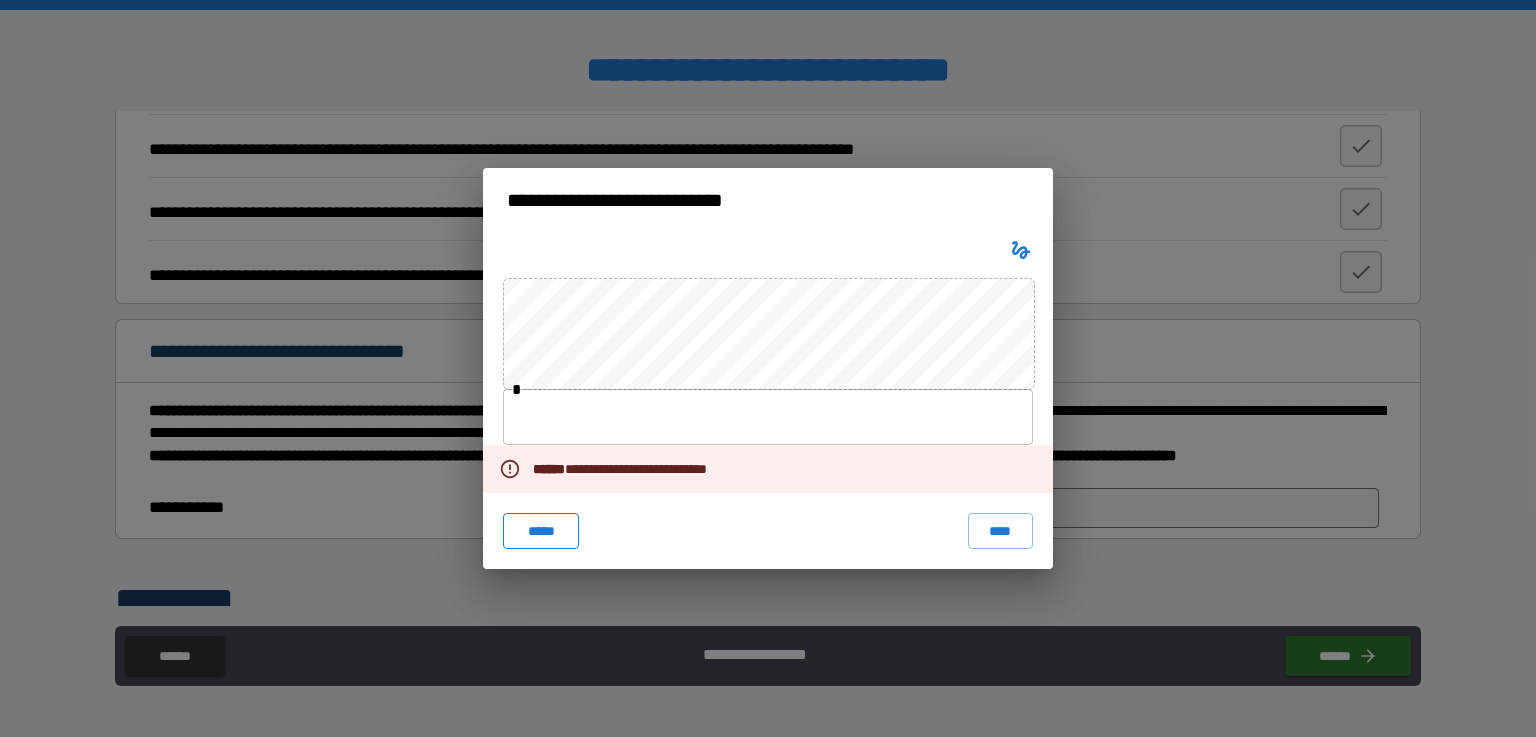 click on "*****" at bounding box center (541, 531) 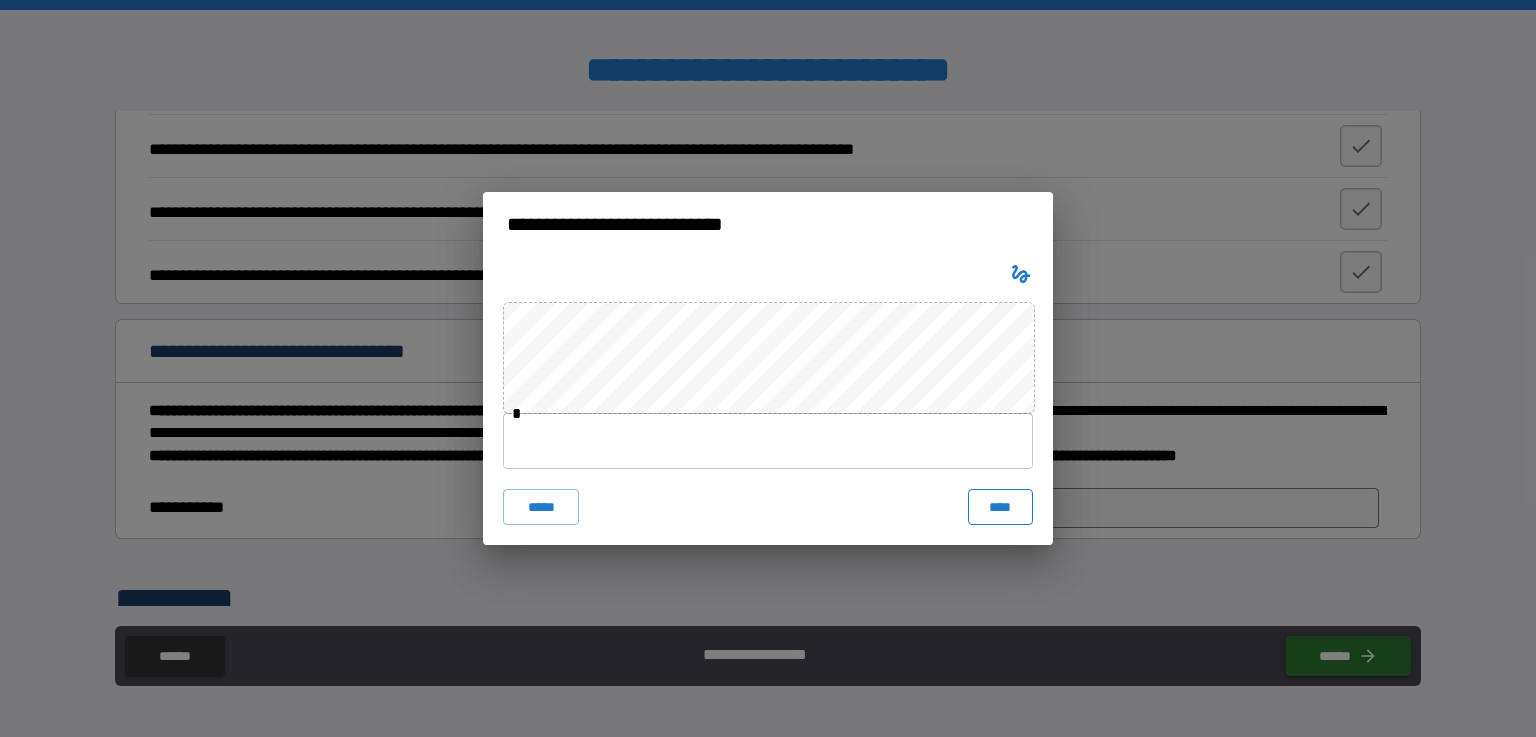 click on "****" at bounding box center [1000, 507] 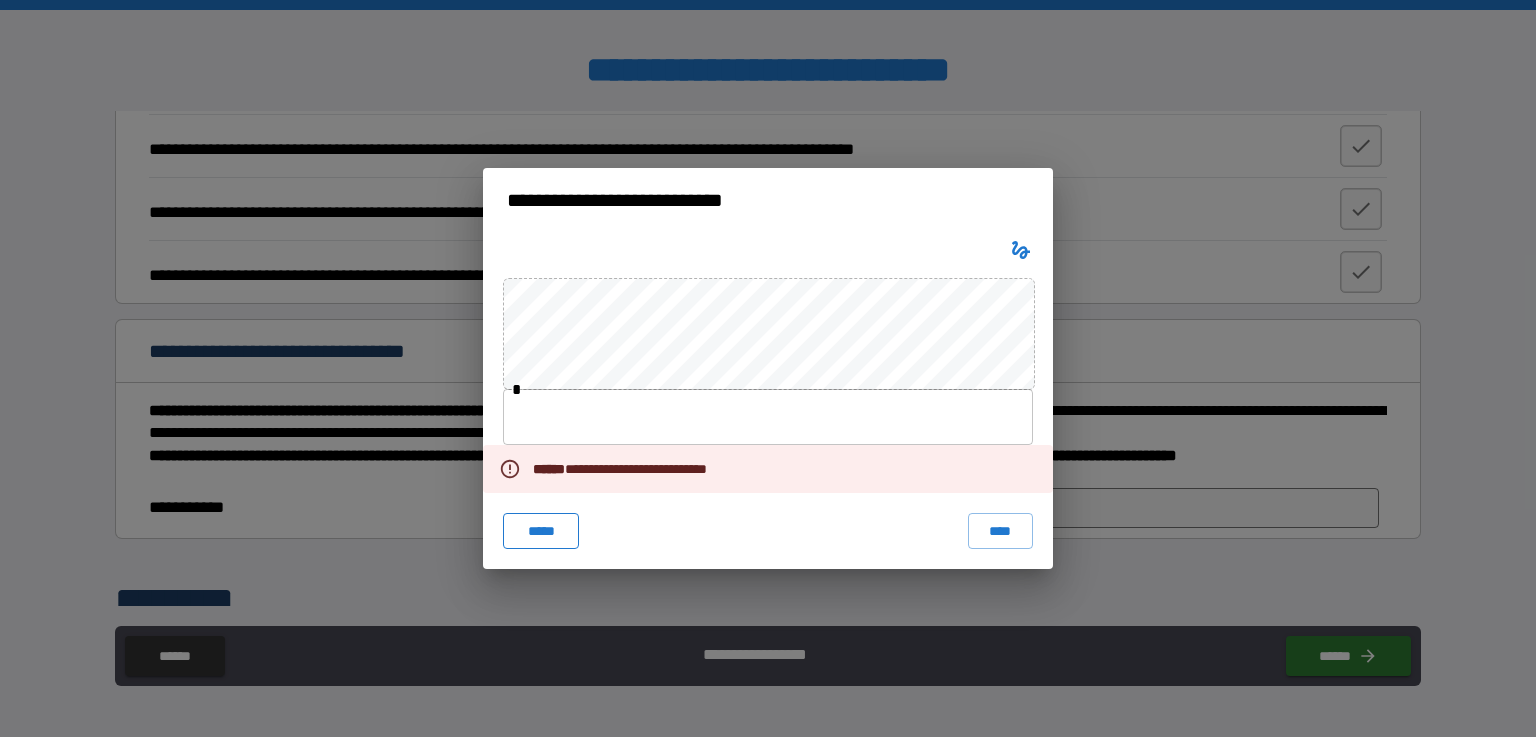 click on "*****" at bounding box center (541, 531) 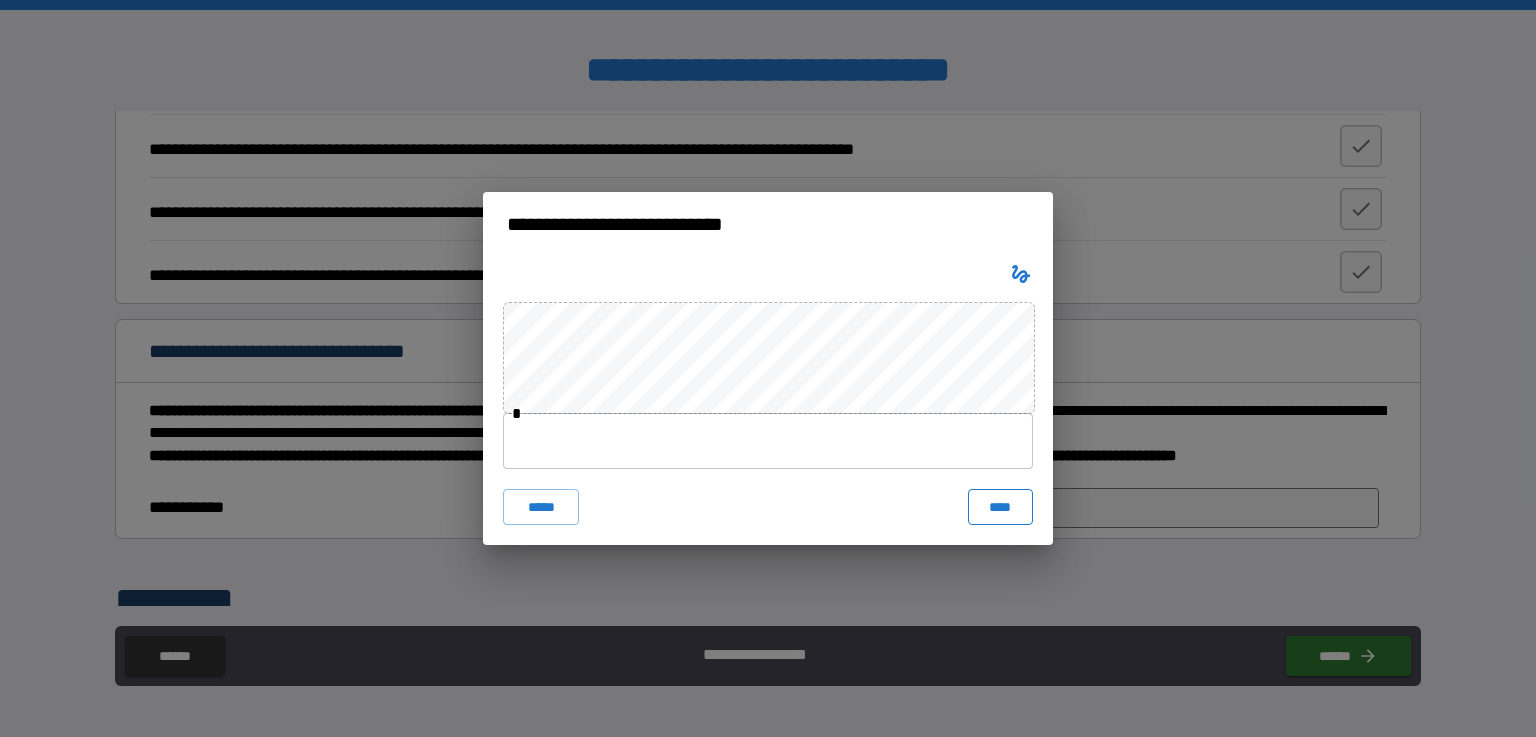 click on "****" at bounding box center (1000, 507) 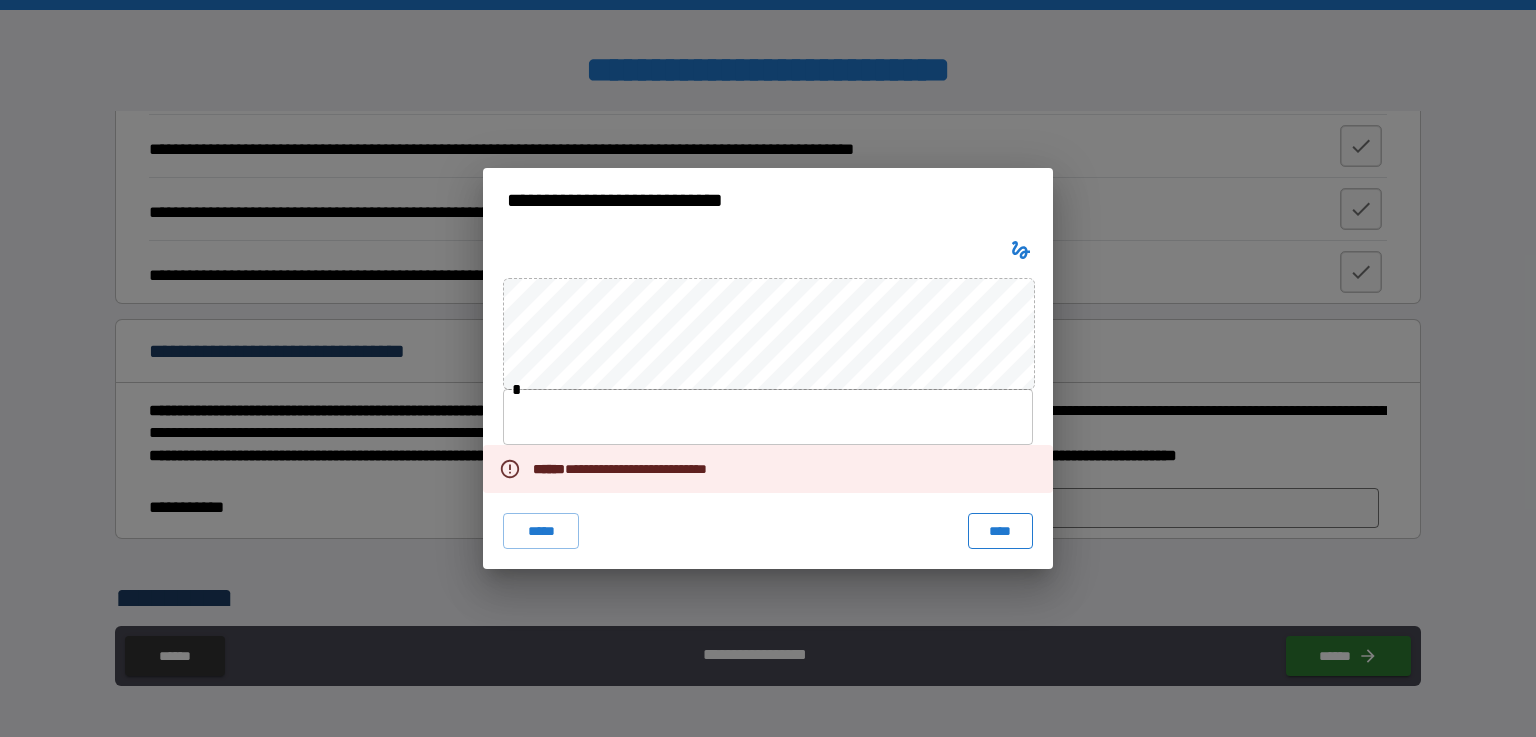 click on "****" at bounding box center [1000, 531] 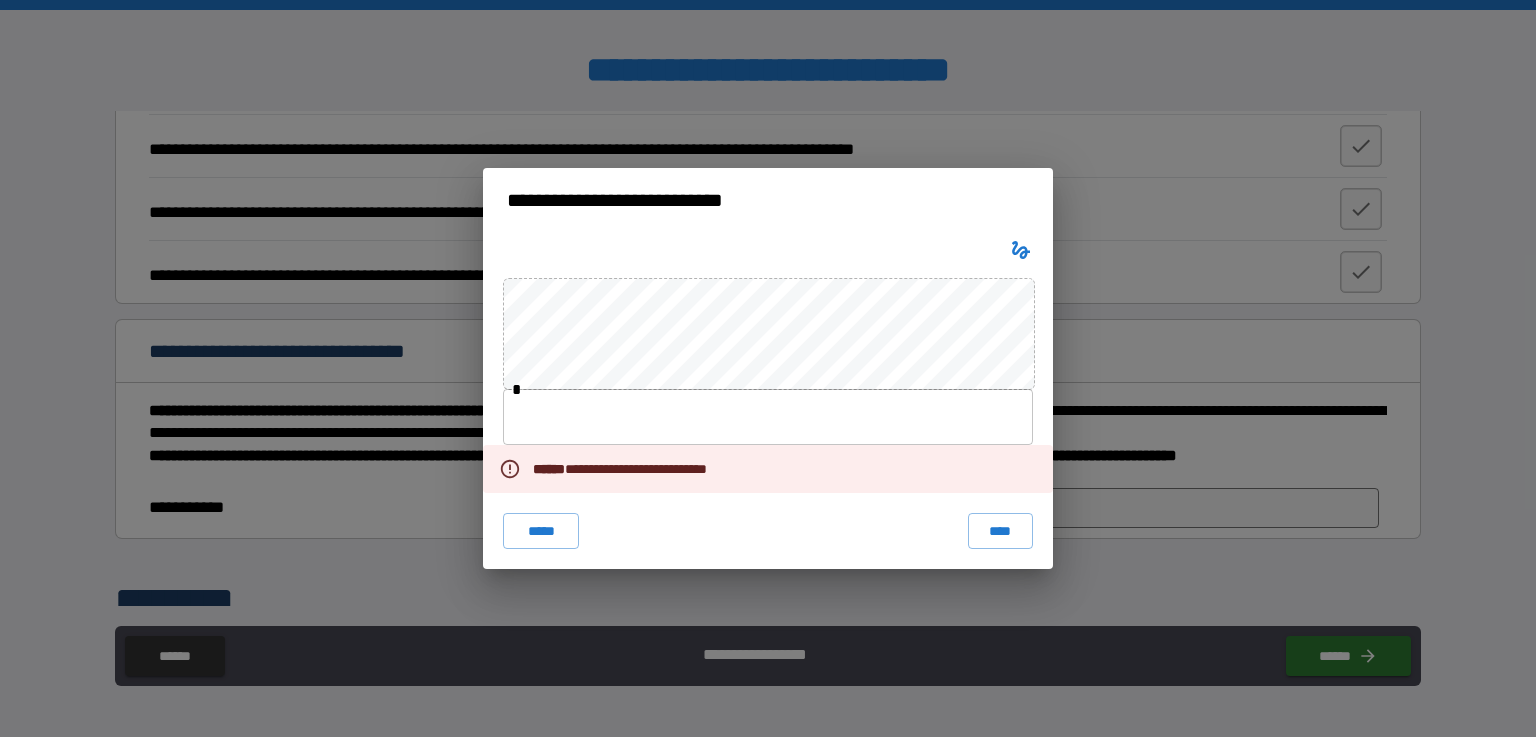 click at bounding box center [1021, 250] 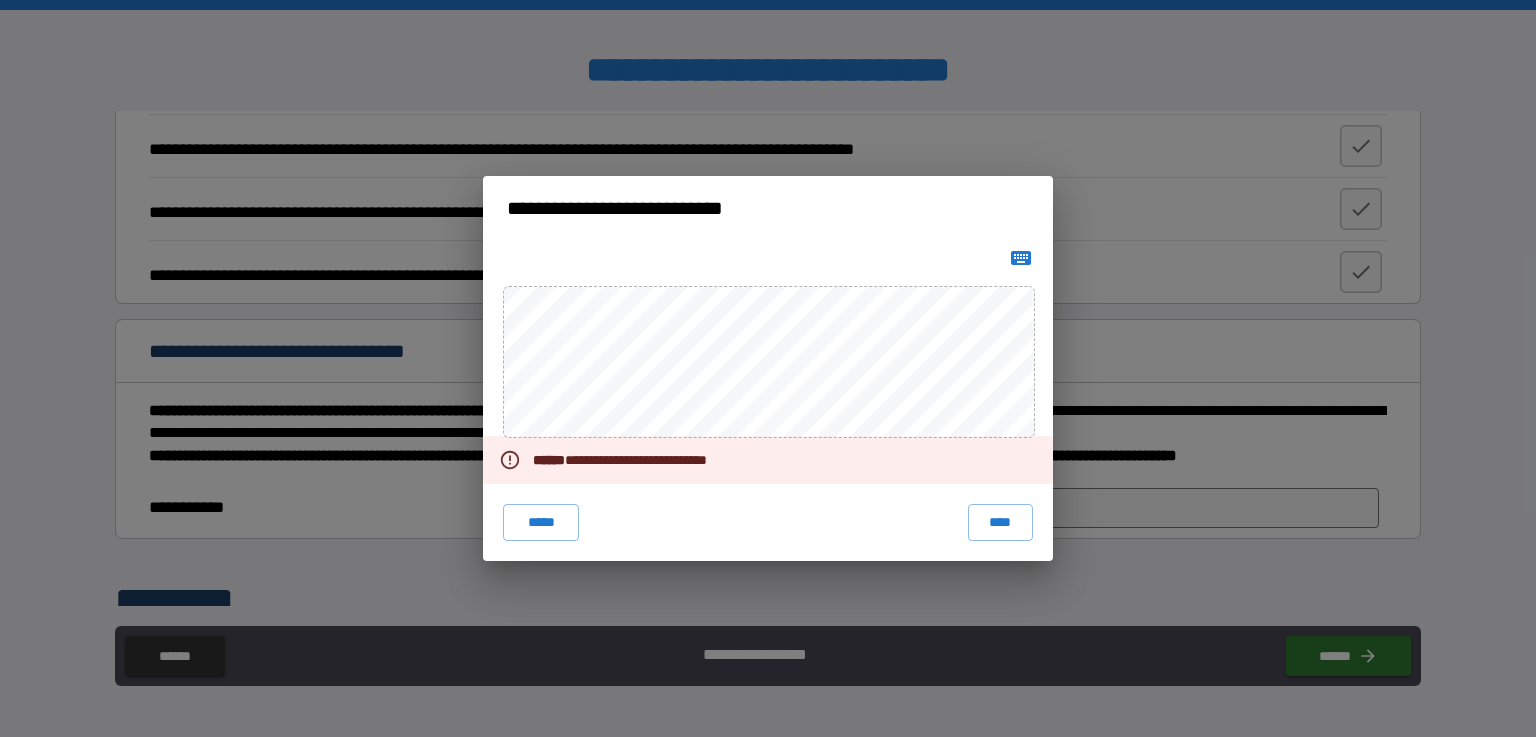 click 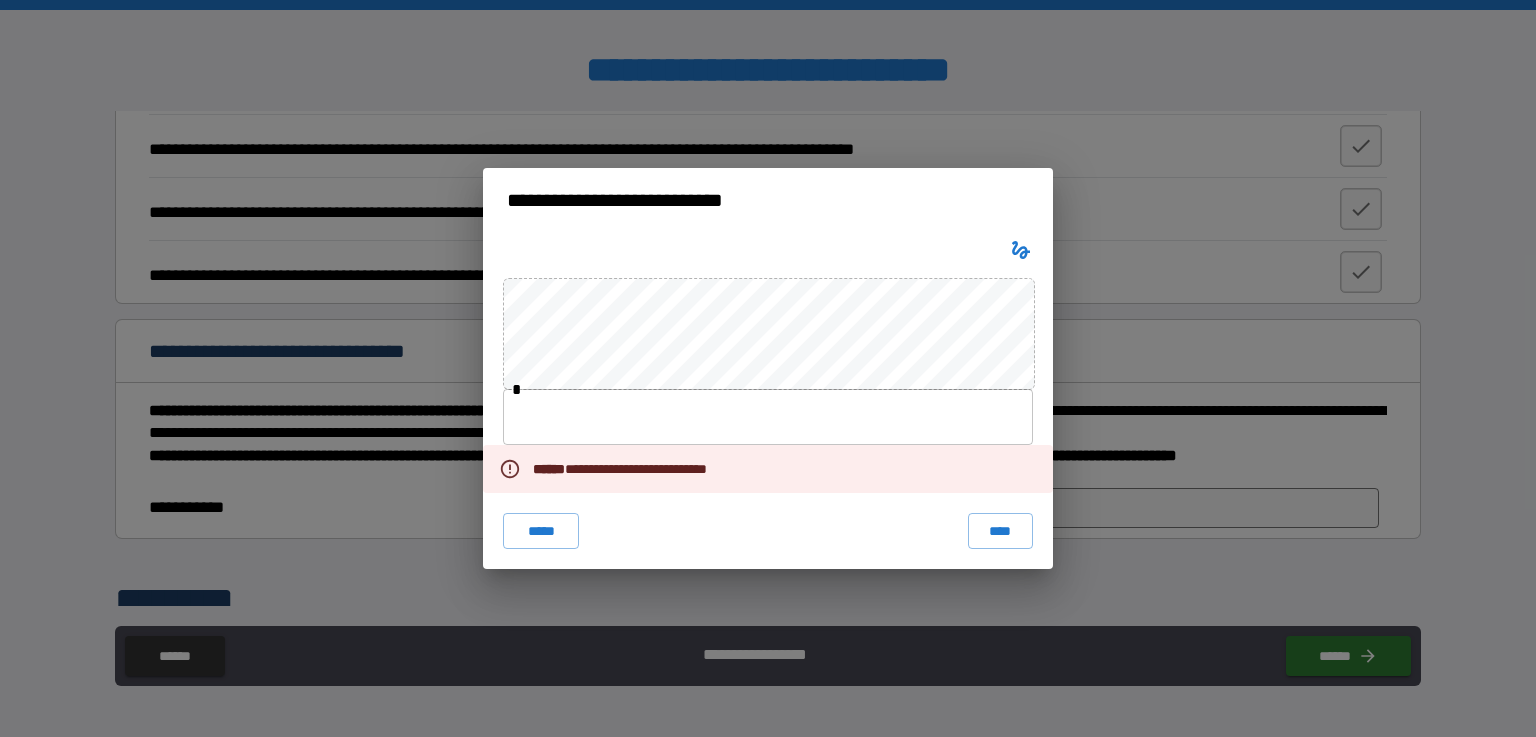 click 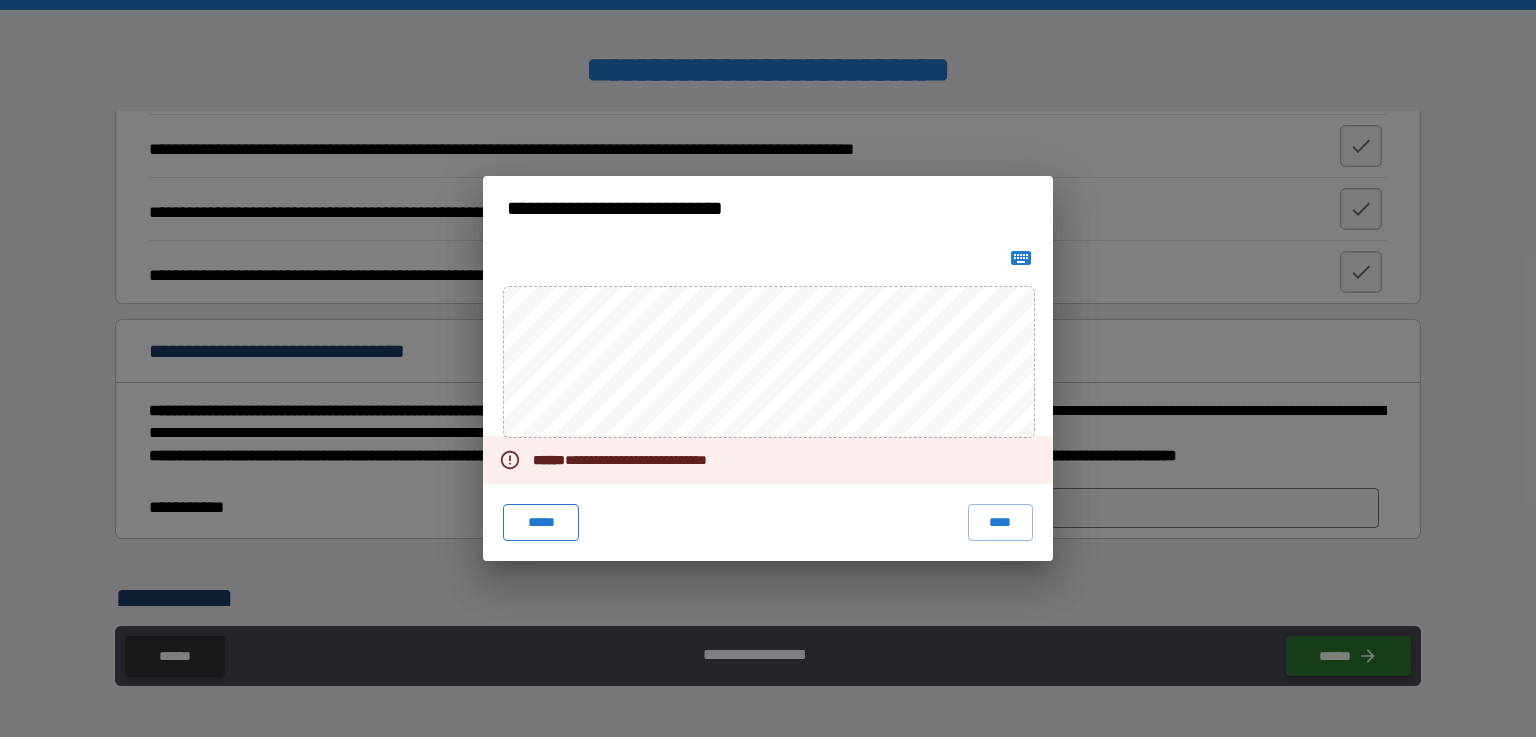 click on "*****" at bounding box center [541, 522] 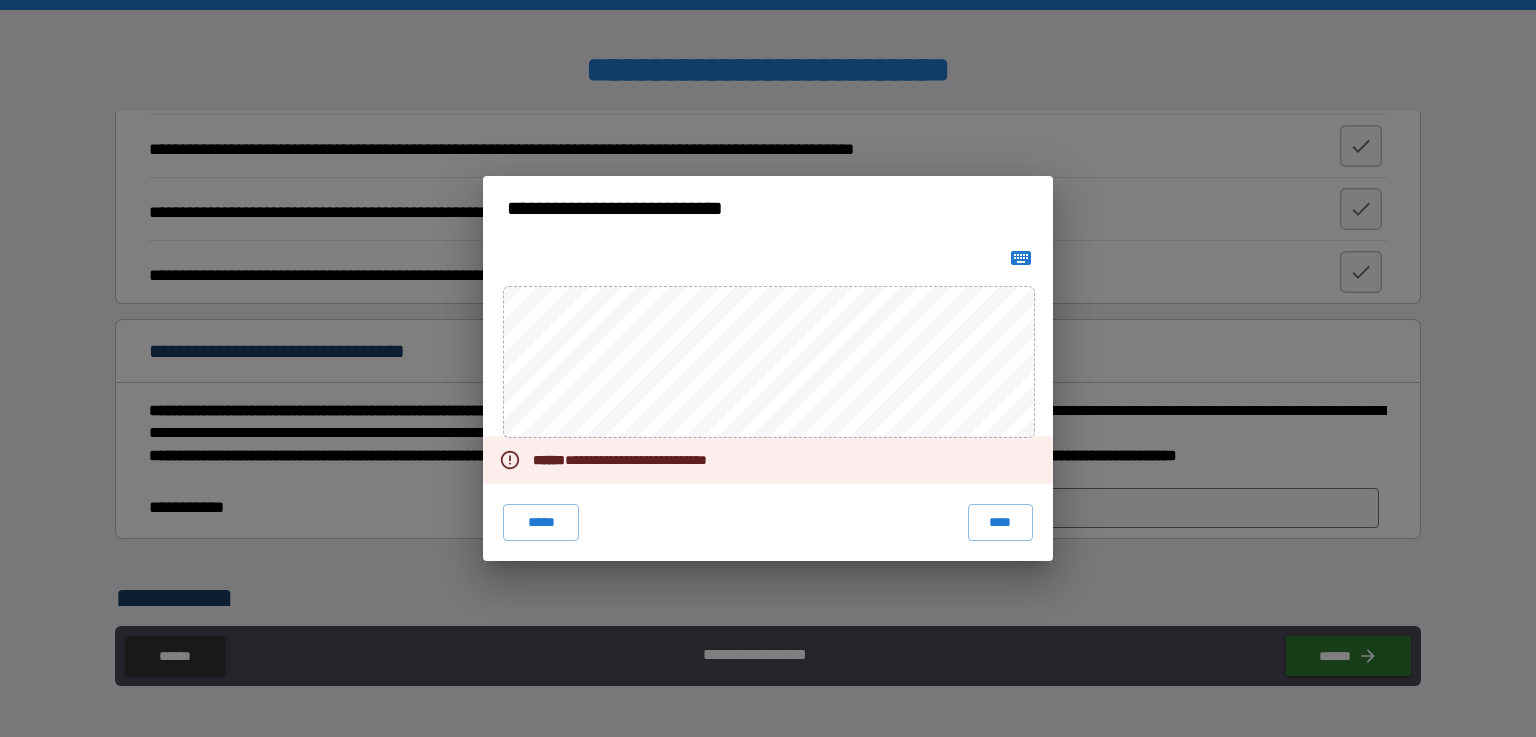 click on "**********" at bounding box center [768, 368] 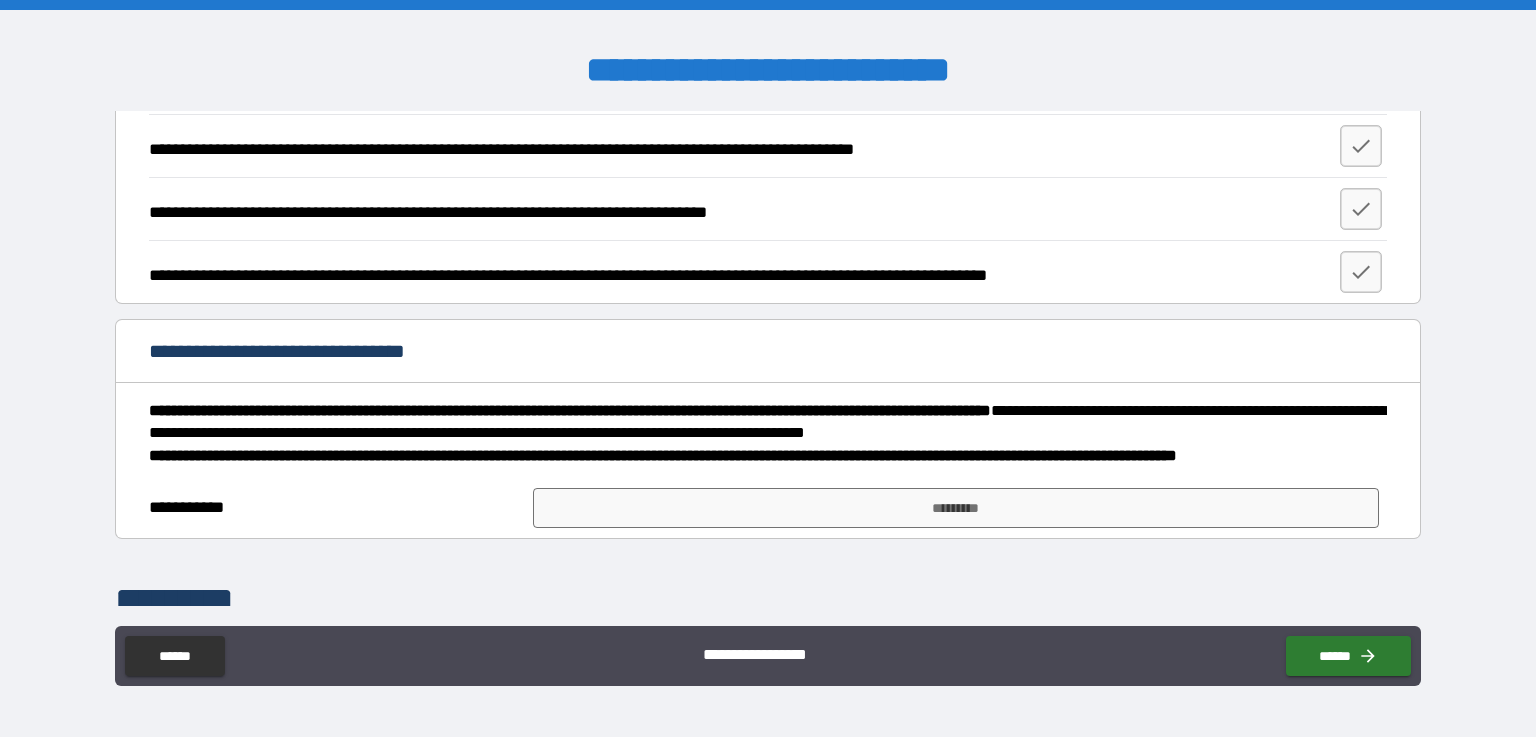 click on "*********" at bounding box center [956, 508] 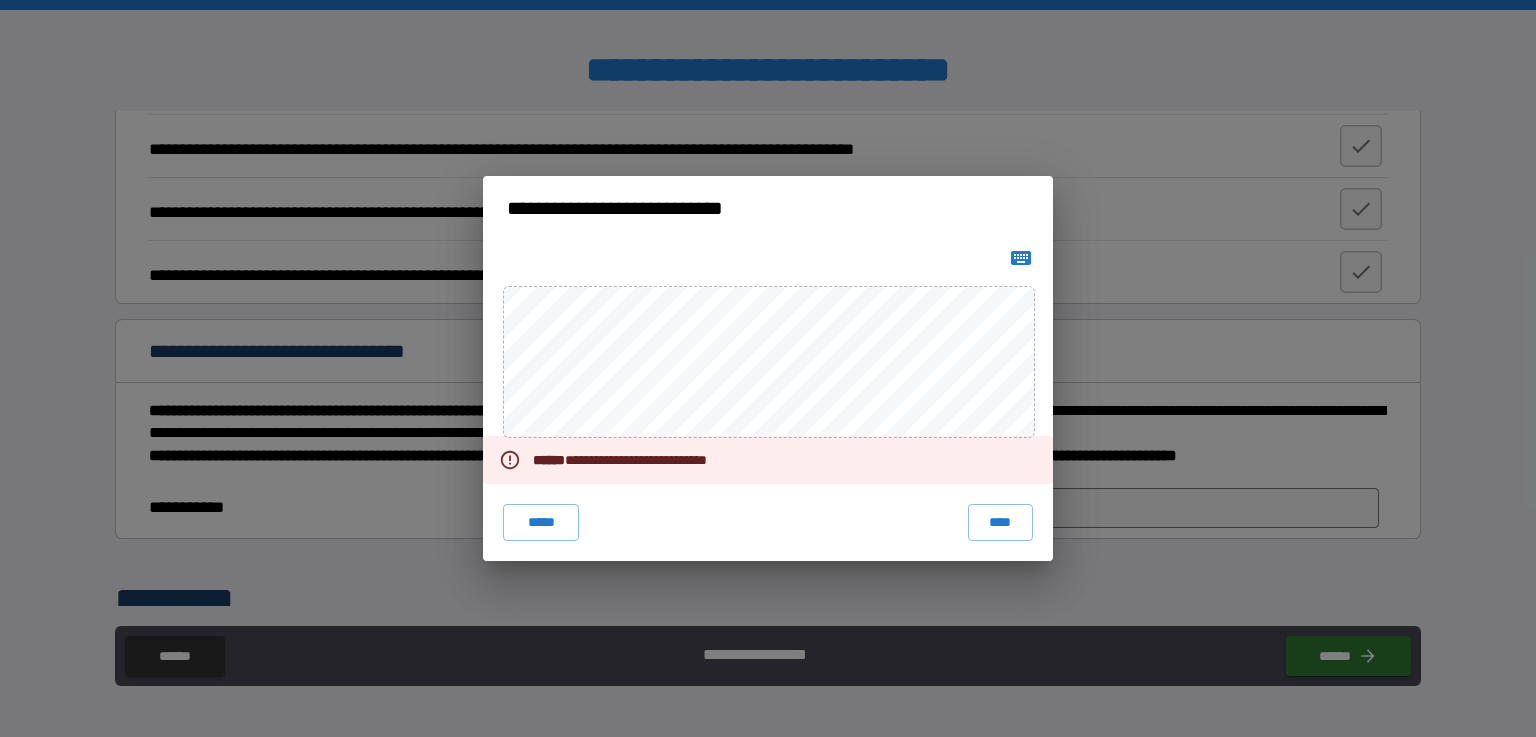 click 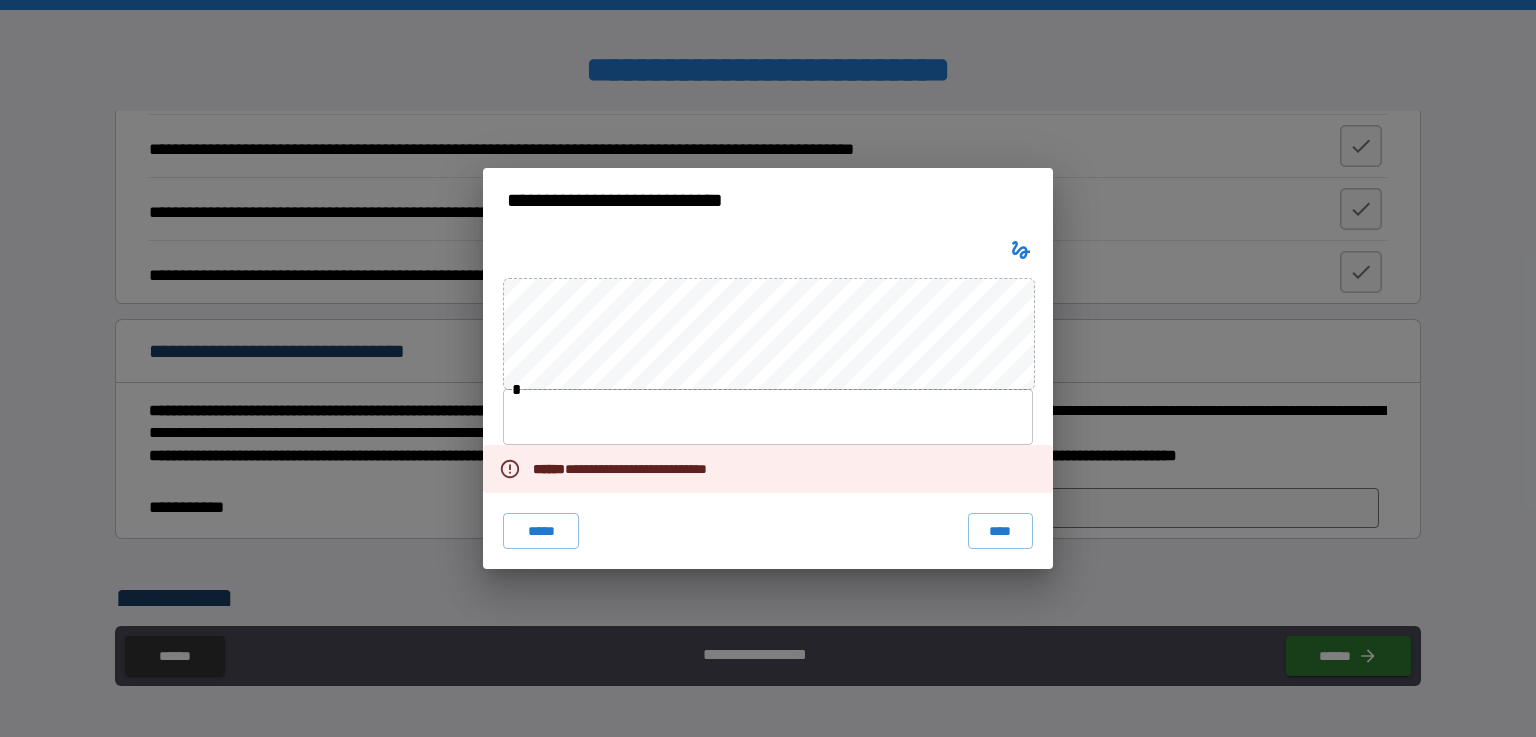 click 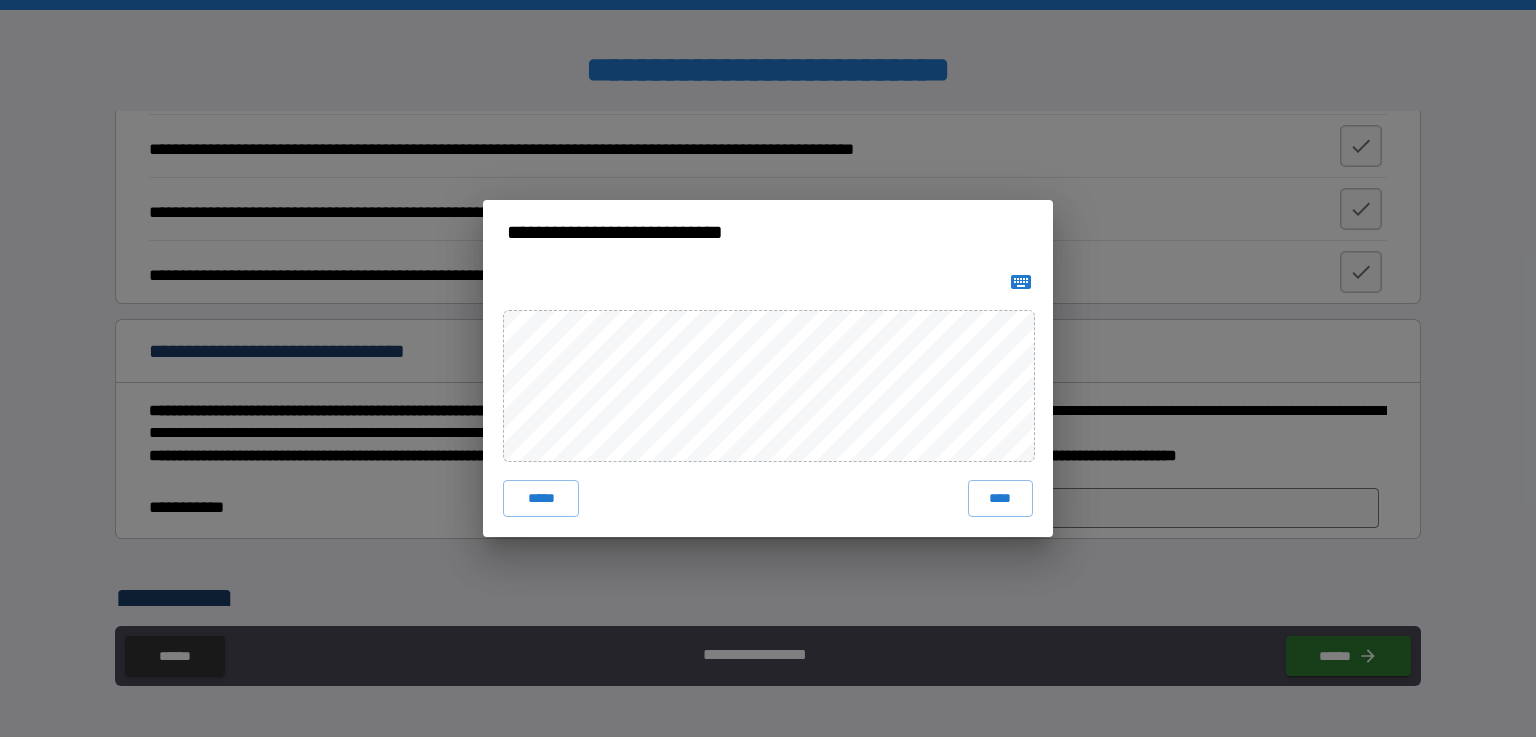 click on "**********" at bounding box center [768, 368] 